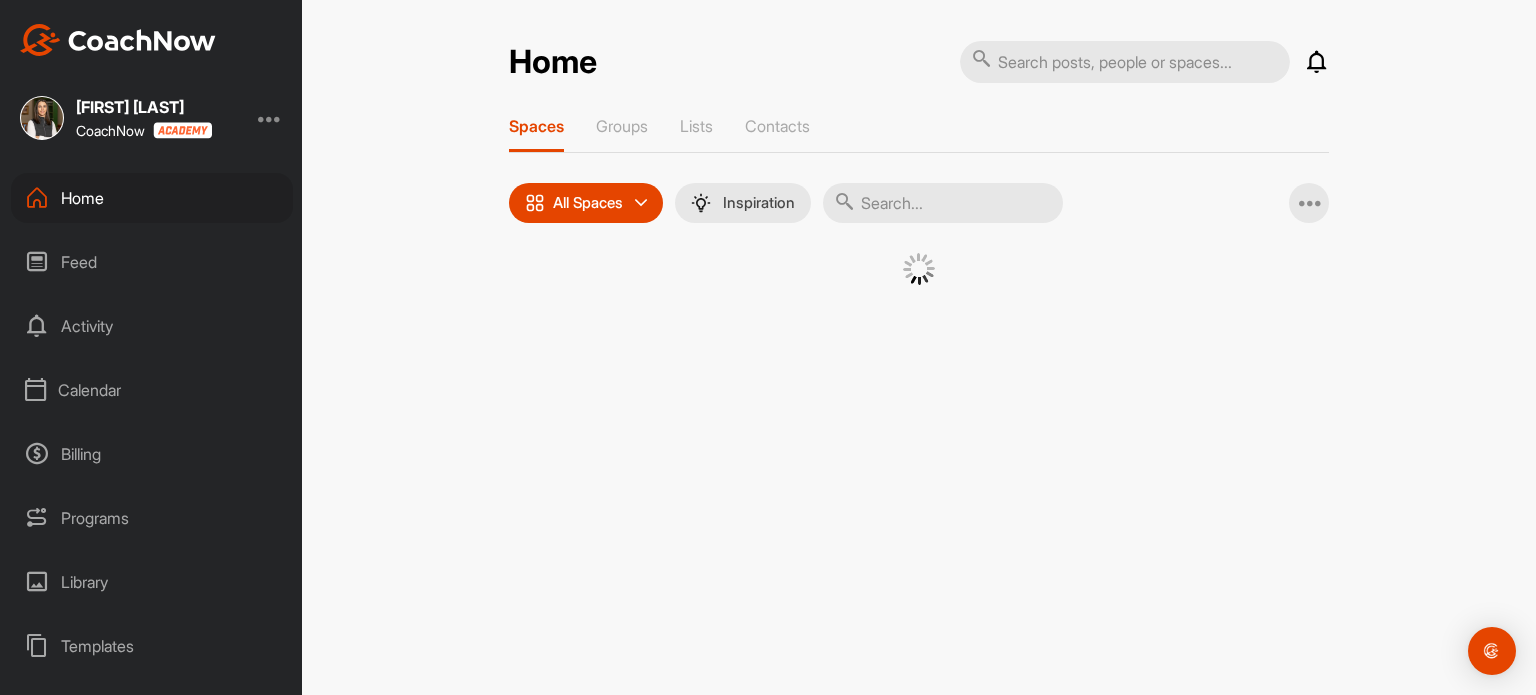 scroll, scrollTop: 0, scrollLeft: 0, axis: both 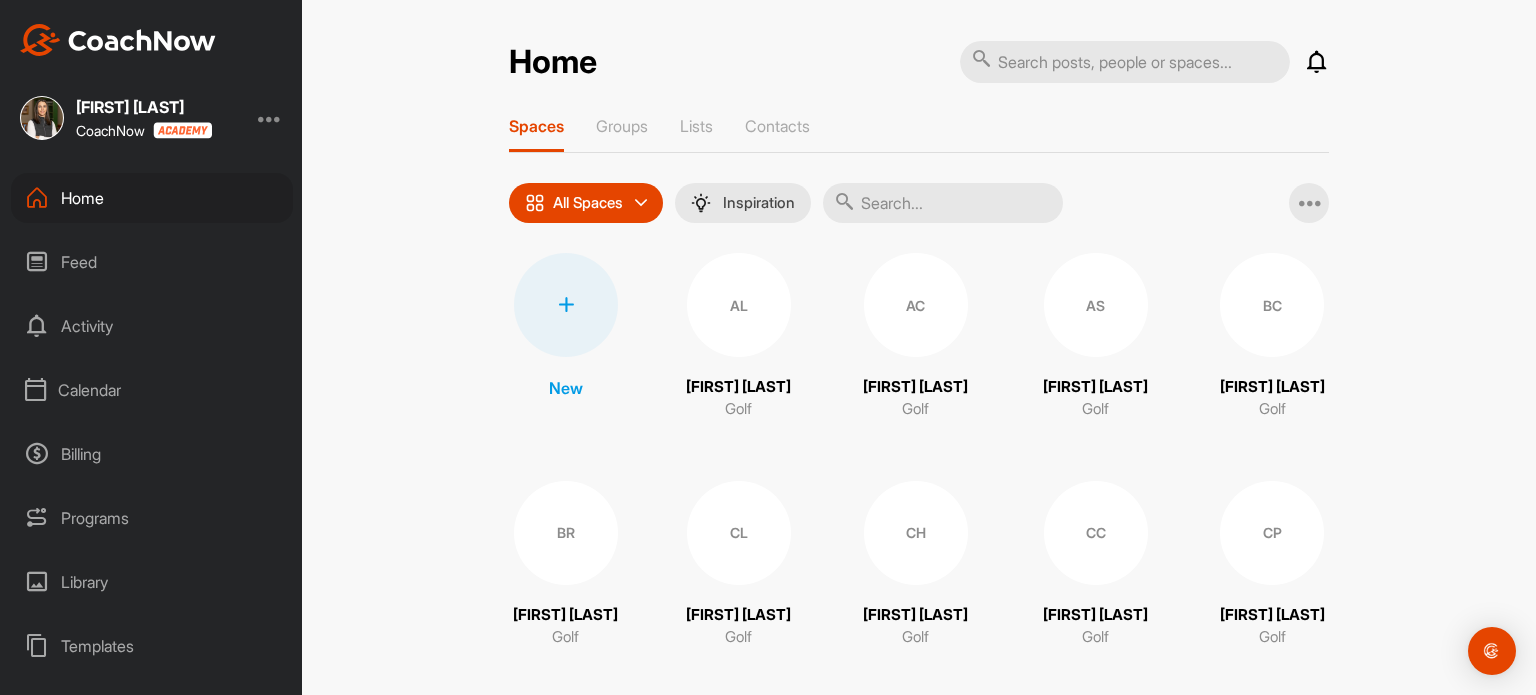 click on "Calendar" at bounding box center [152, 390] 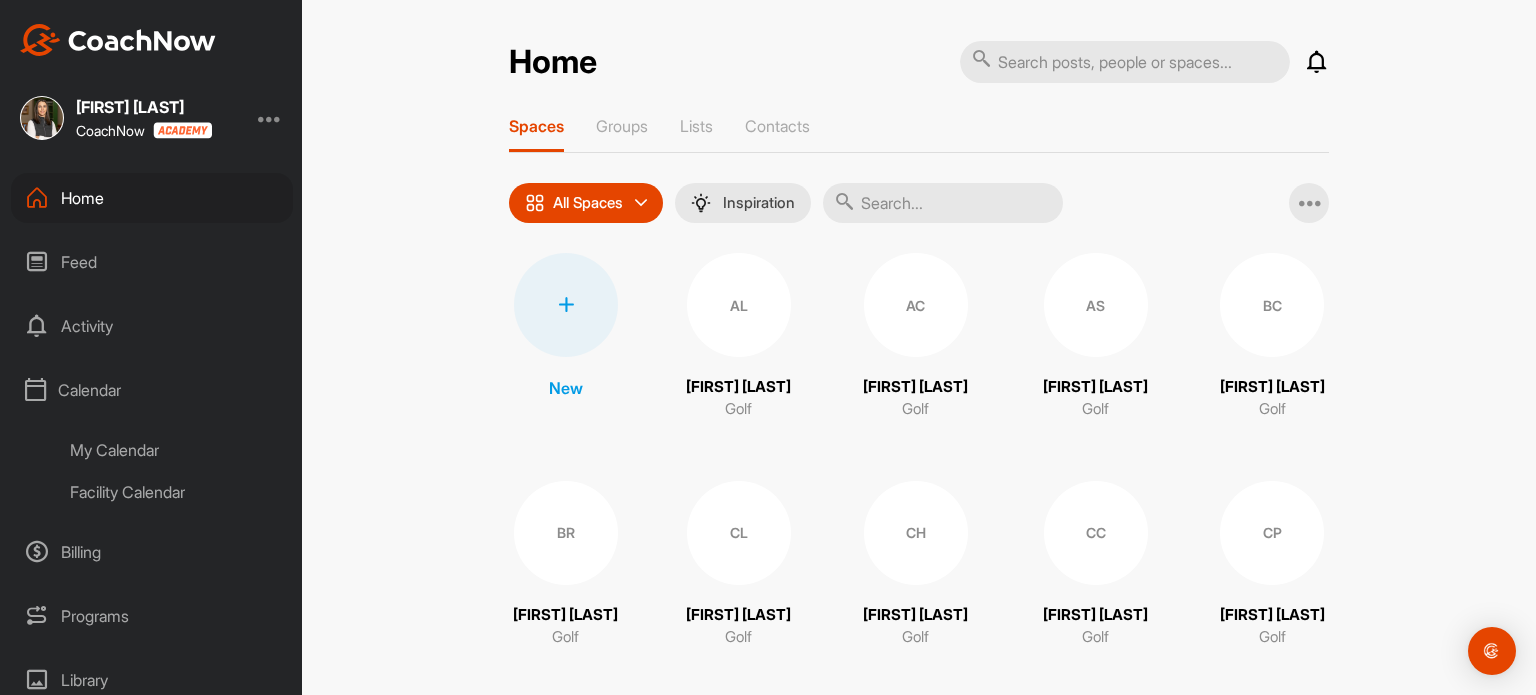 click on "Facility Calendar" at bounding box center (174, 492) 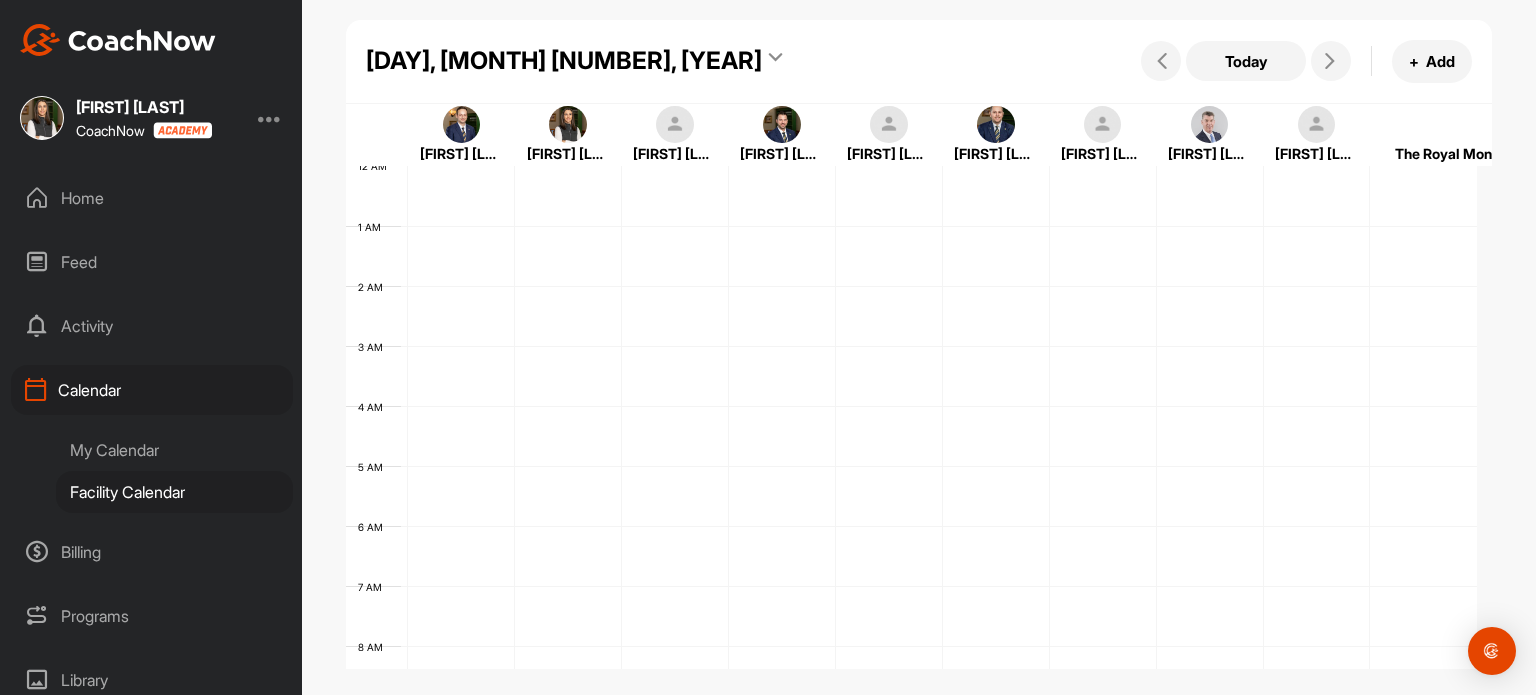 scroll, scrollTop: 0, scrollLeft: 0, axis: both 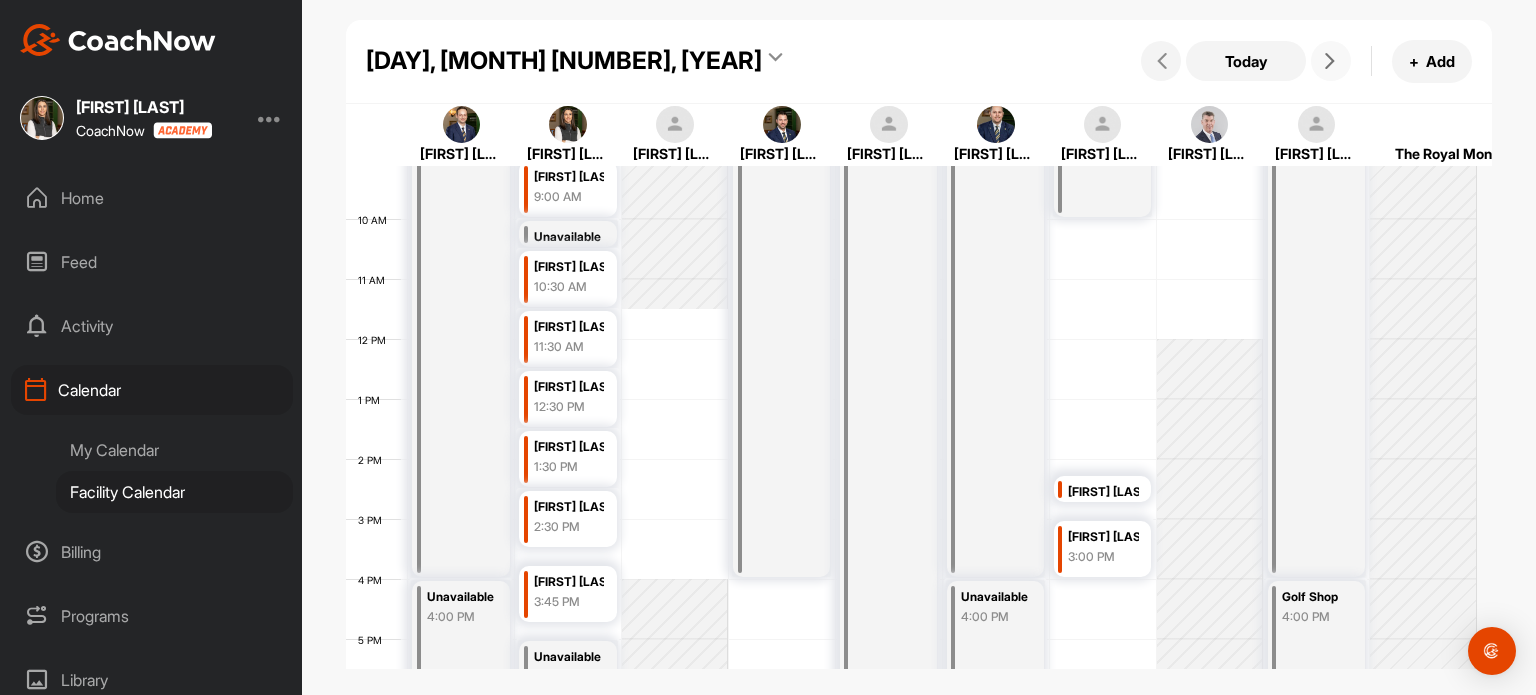 click at bounding box center (1331, 61) 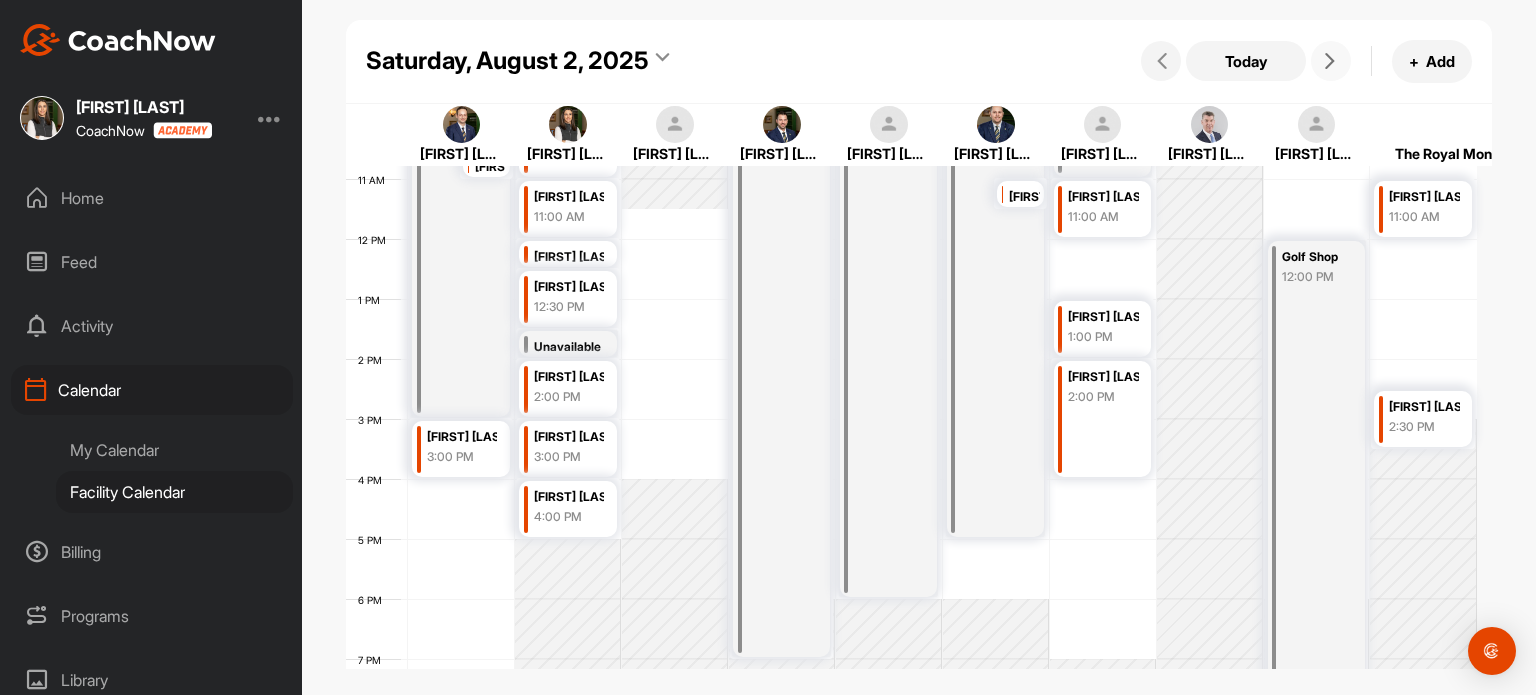 scroll, scrollTop: 547, scrollLeft: 0, axis: vertical 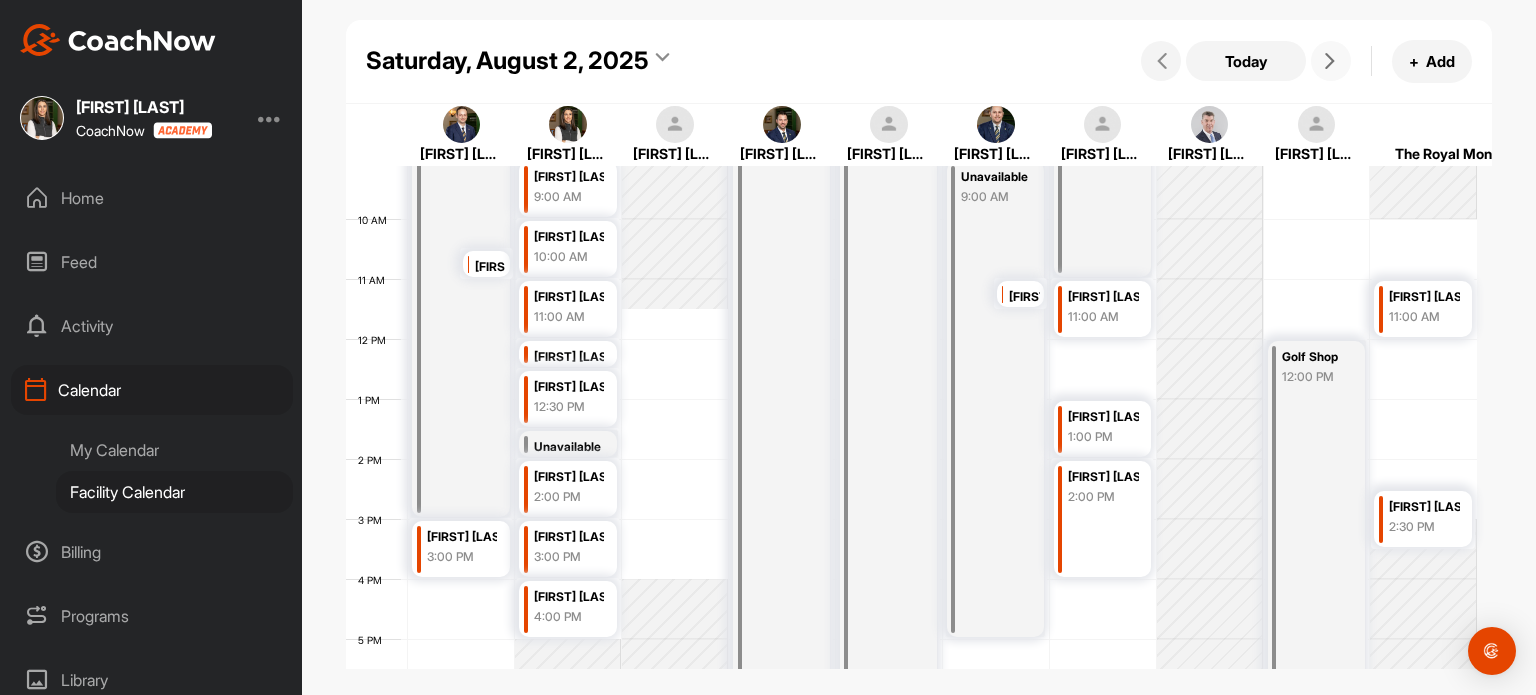 click on "3:00 PM" at bounding box center [462, 557] 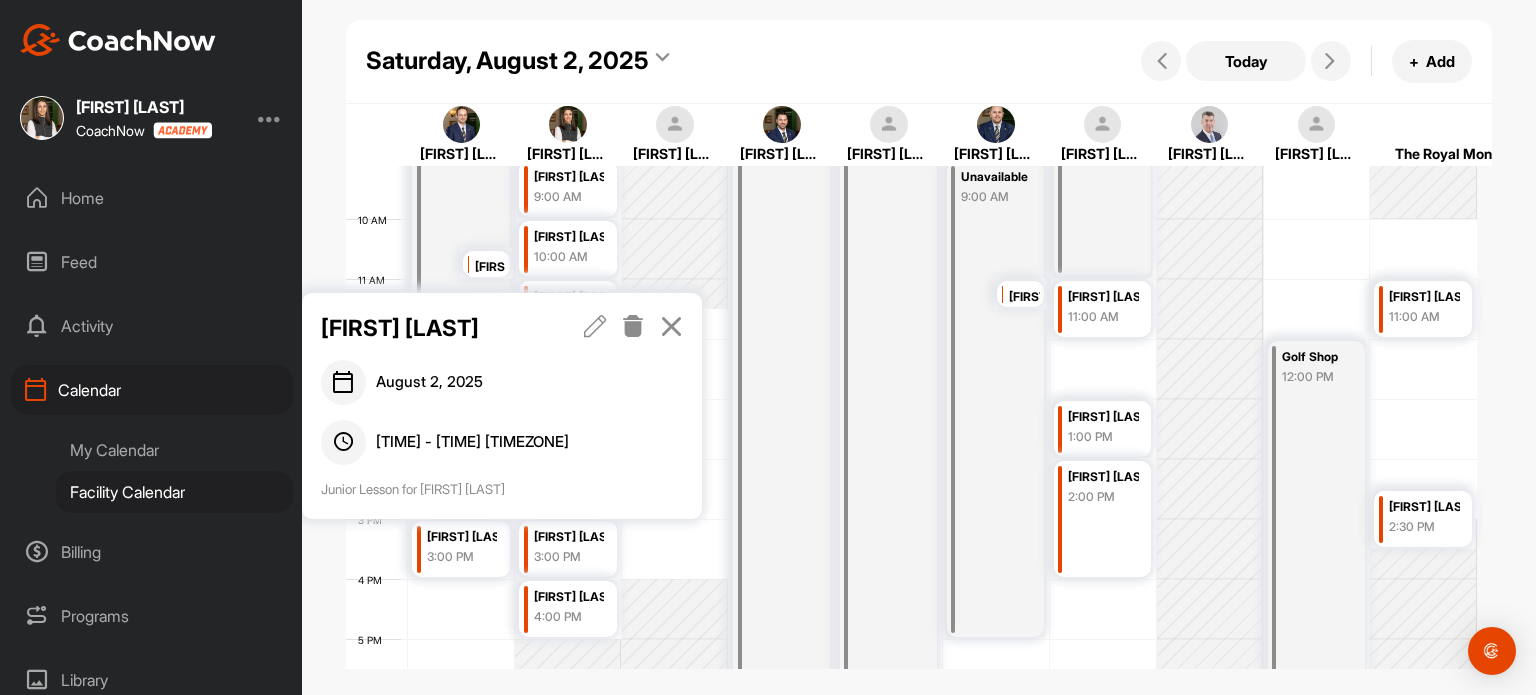 click at bounding box center [671, 326] 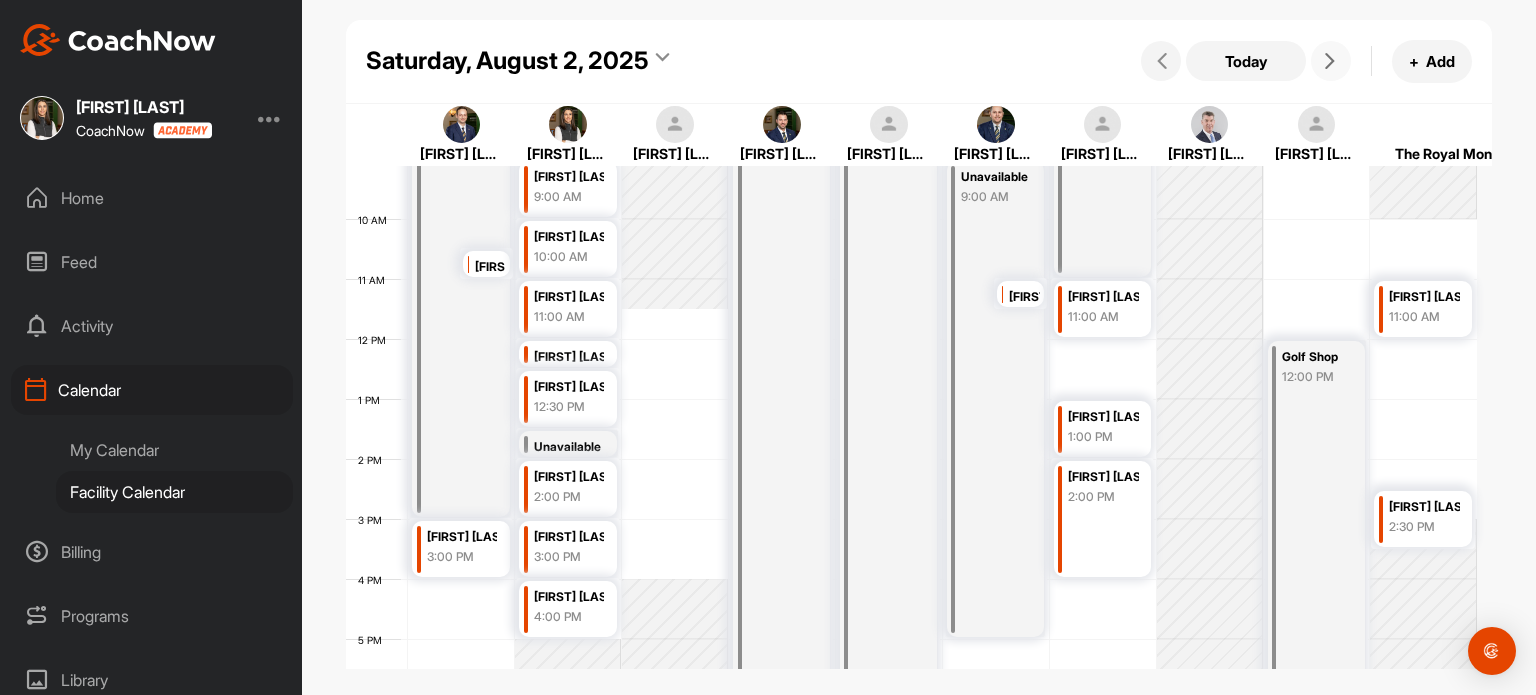 click at bounding box center [1330, 61] 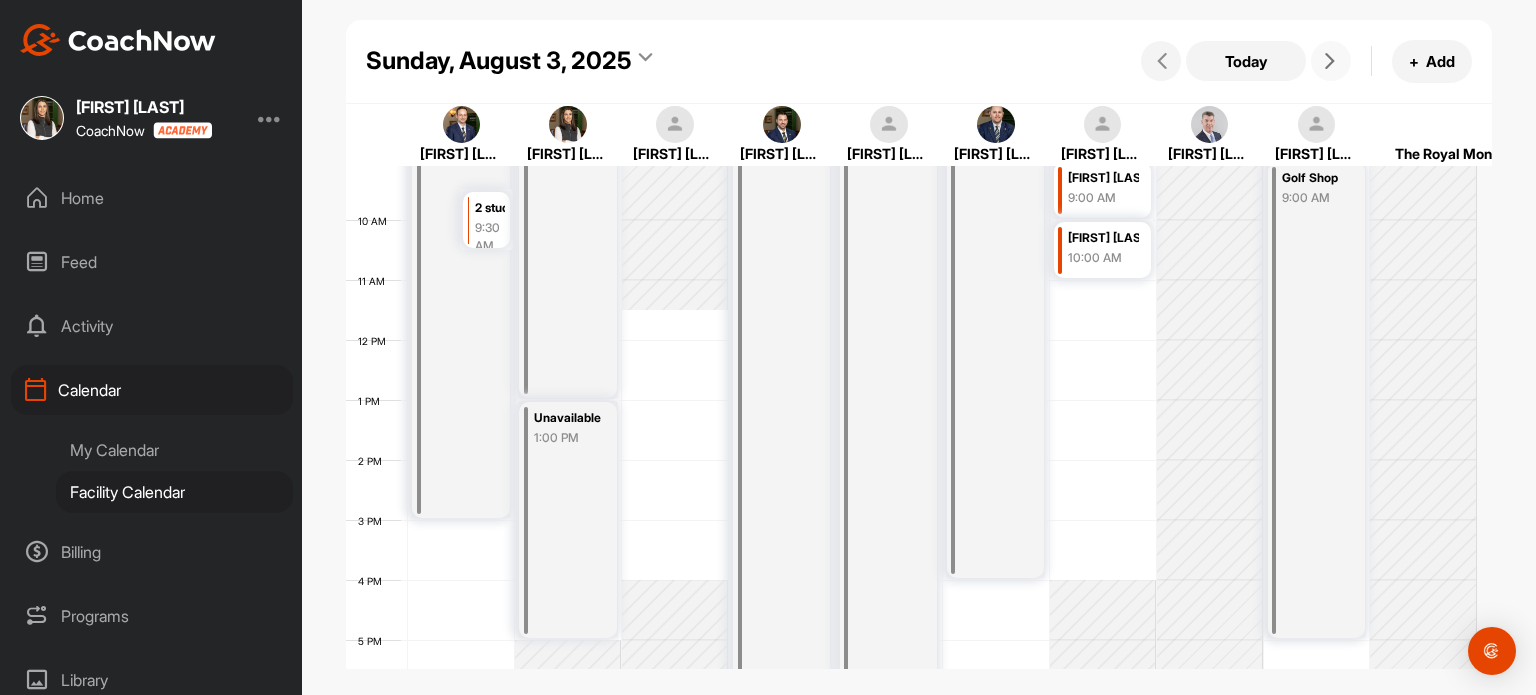 scroll, scrollTop: 446, scrollLeft: 0, axis: vertical 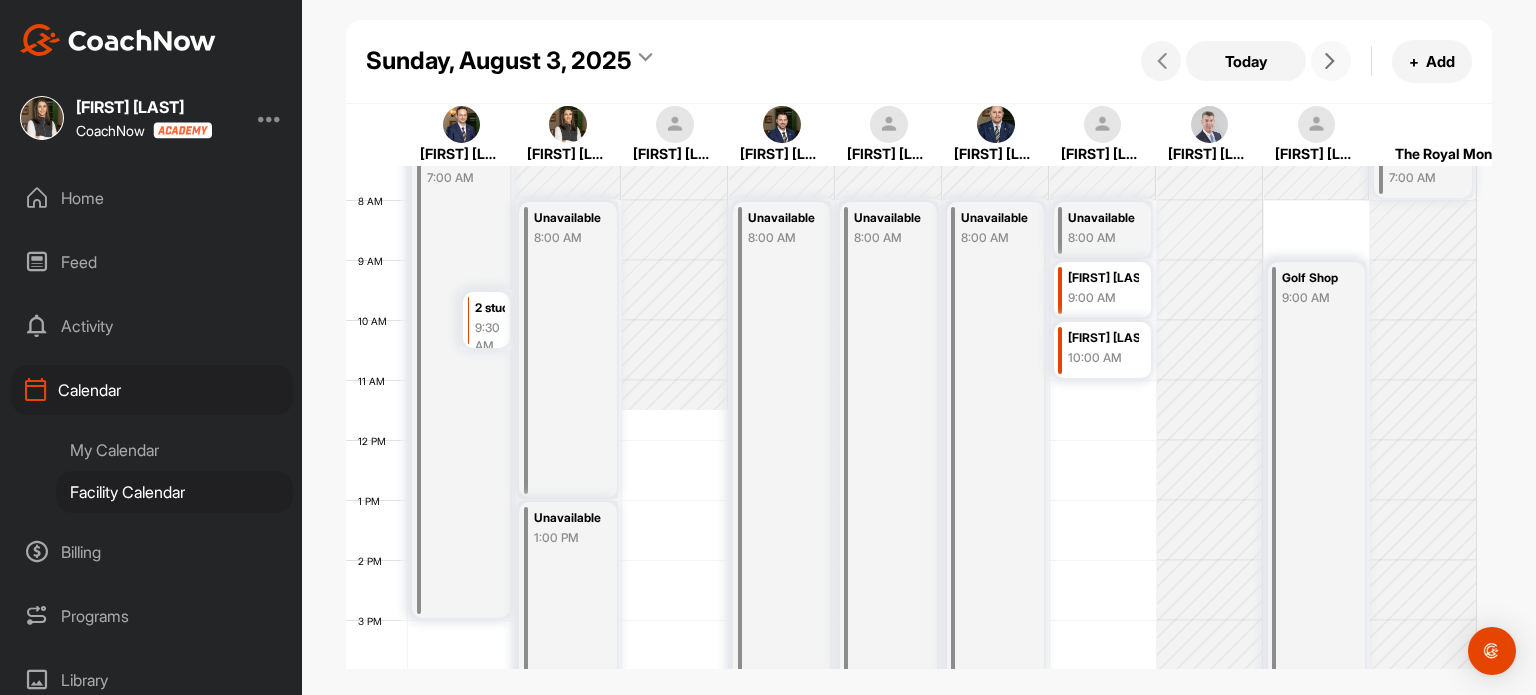 click on "[FIRST] [LAST]" at bounding box center (1103, 338) 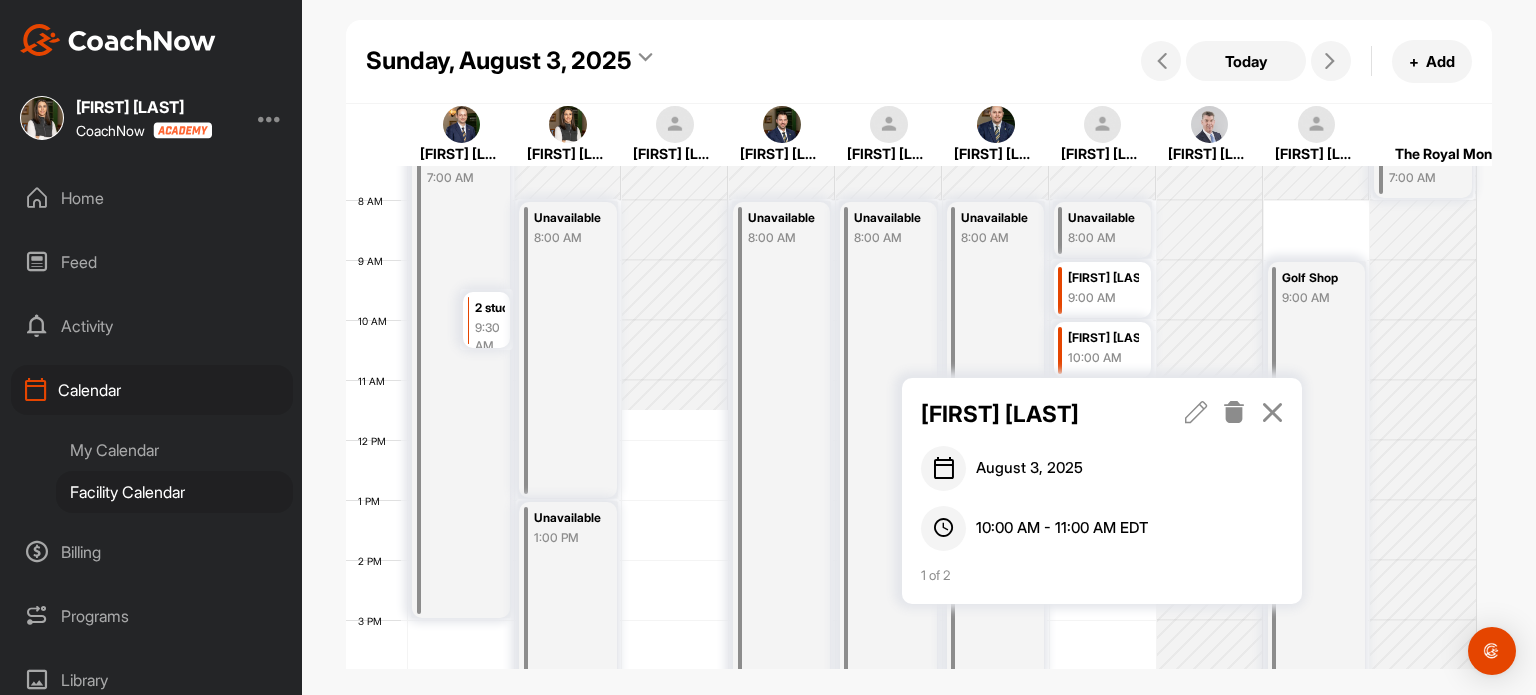 click at bounding box center (1272, 412) 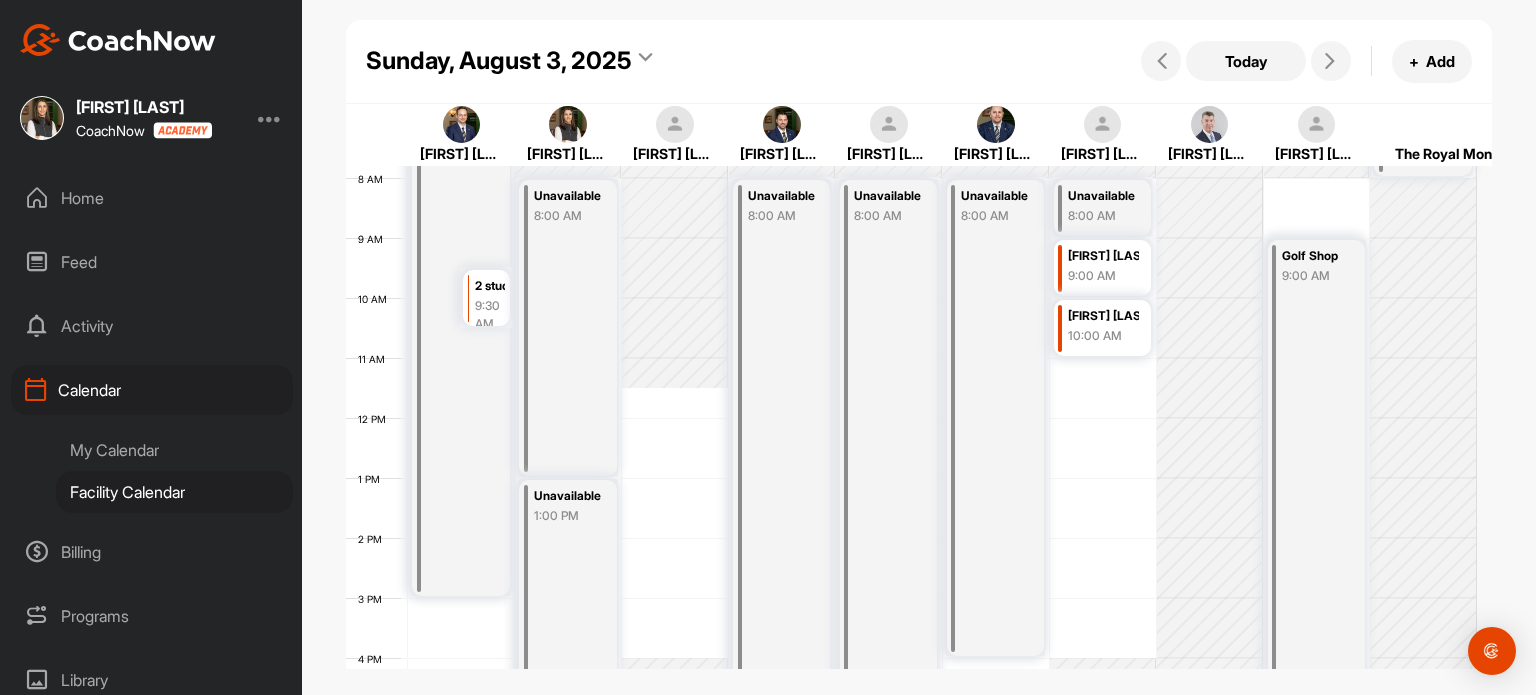 scroll, scrollTop: 346, scrollLeft: 0, axis: vertical 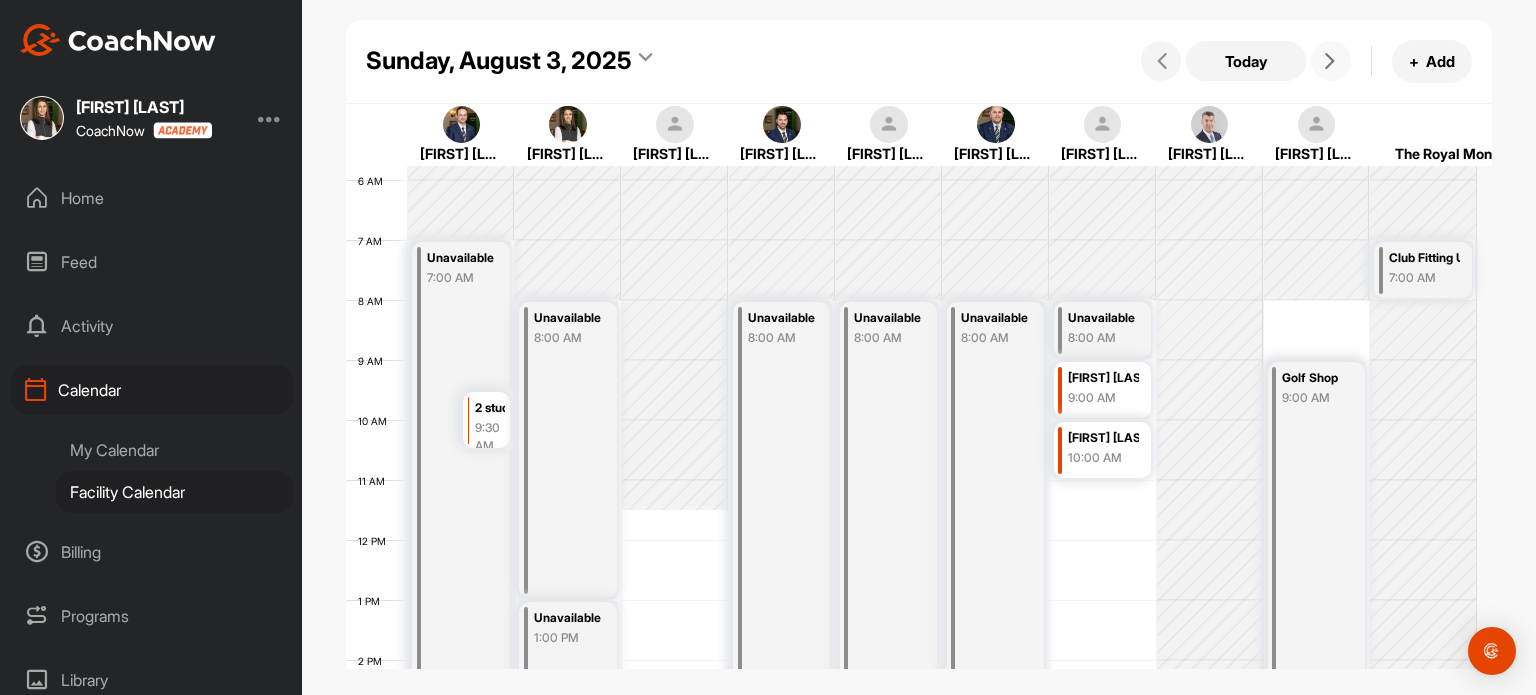 click at bounding box center (1331, 61) 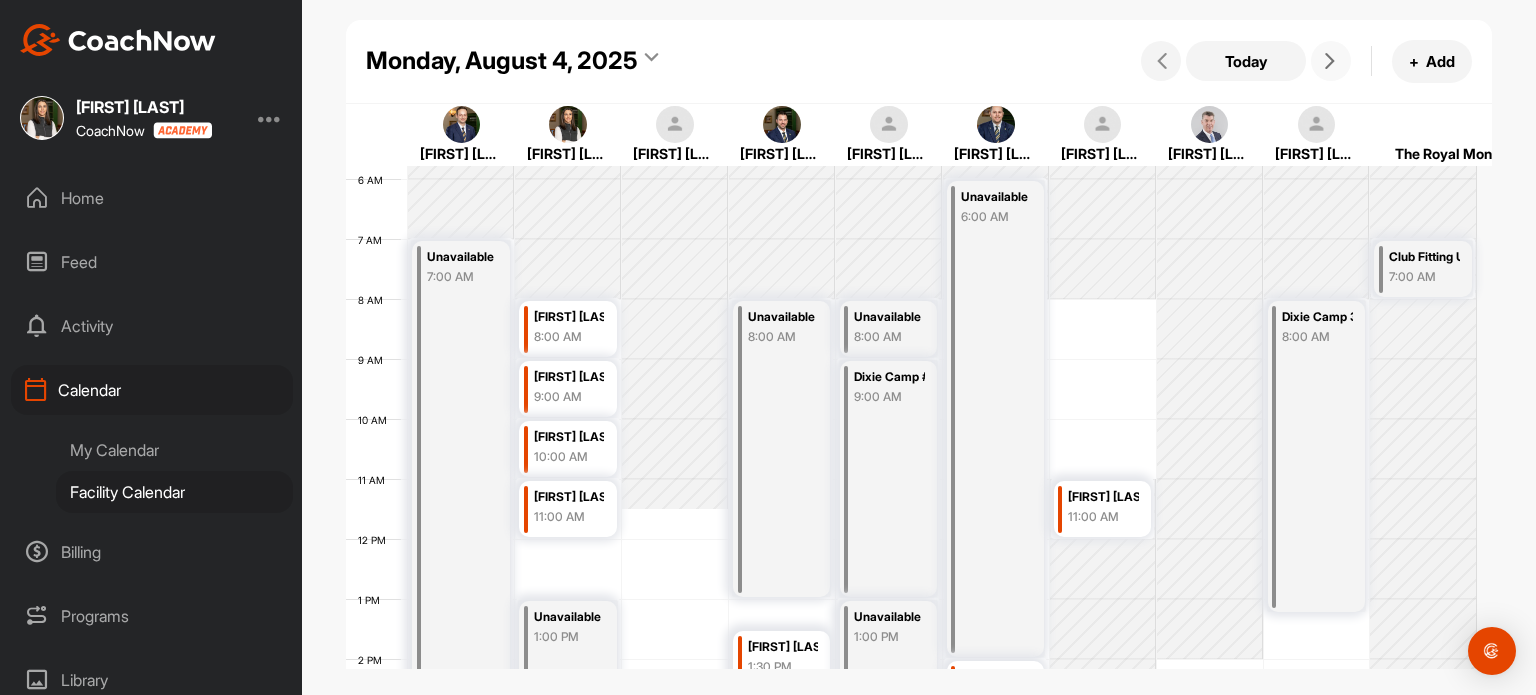 click at bounding box center [1331, 61] 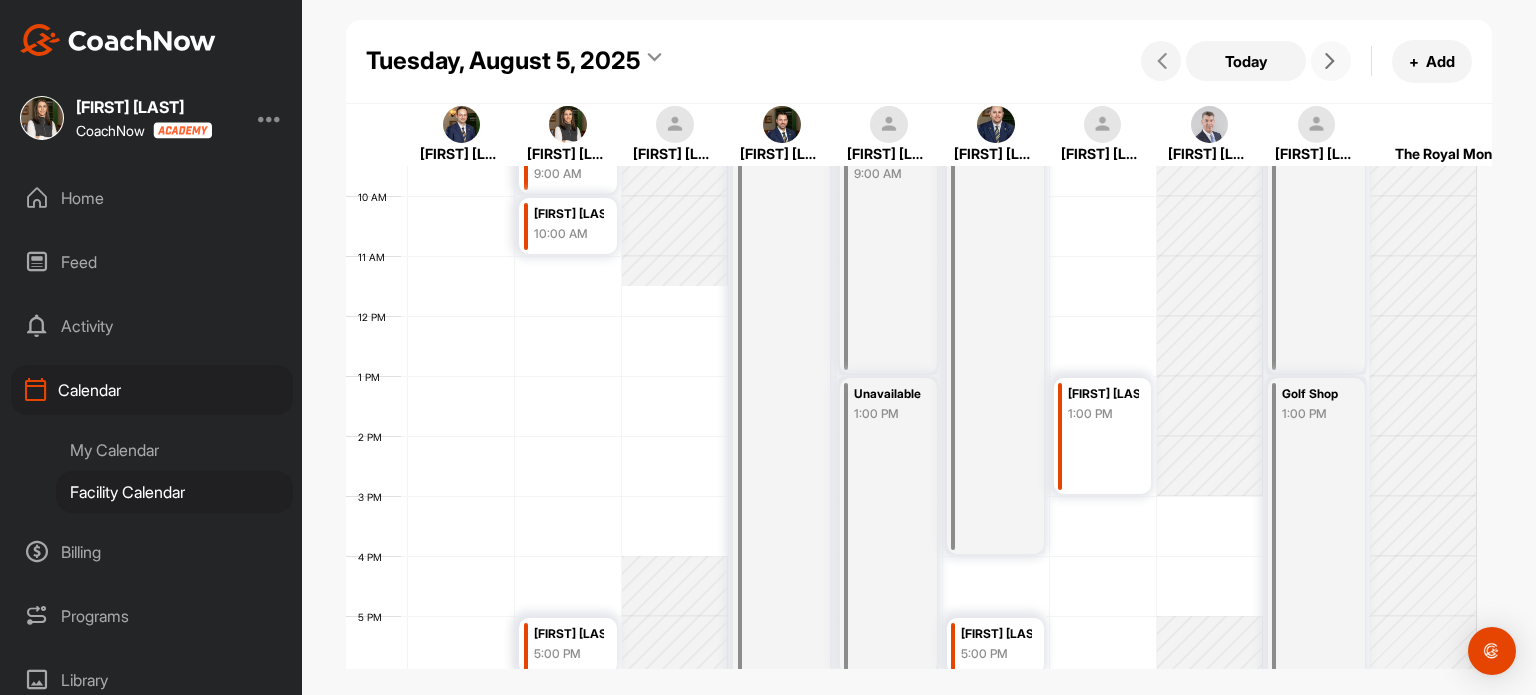 scroll, scrollTop: 447, scrollLeft: 0, axis: vertical 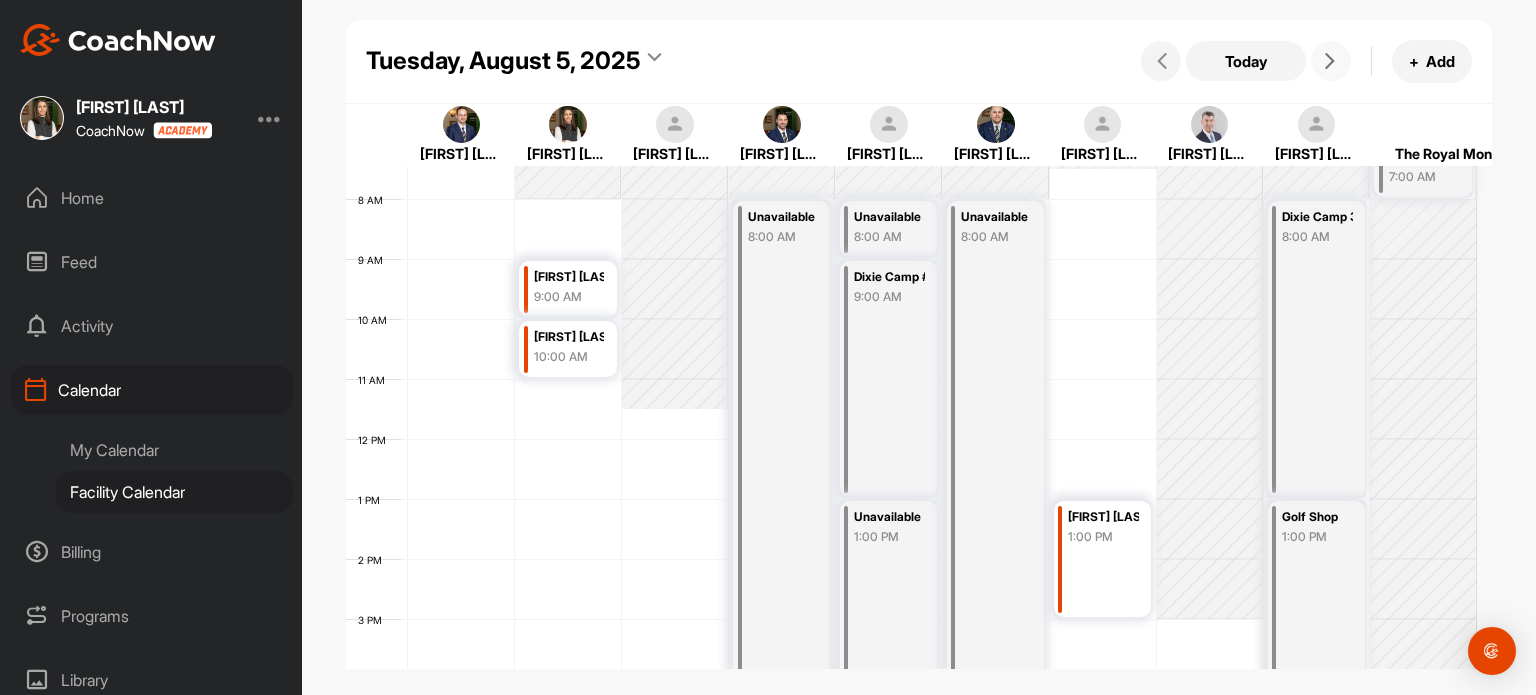 click at bounding box center [1330, 61] 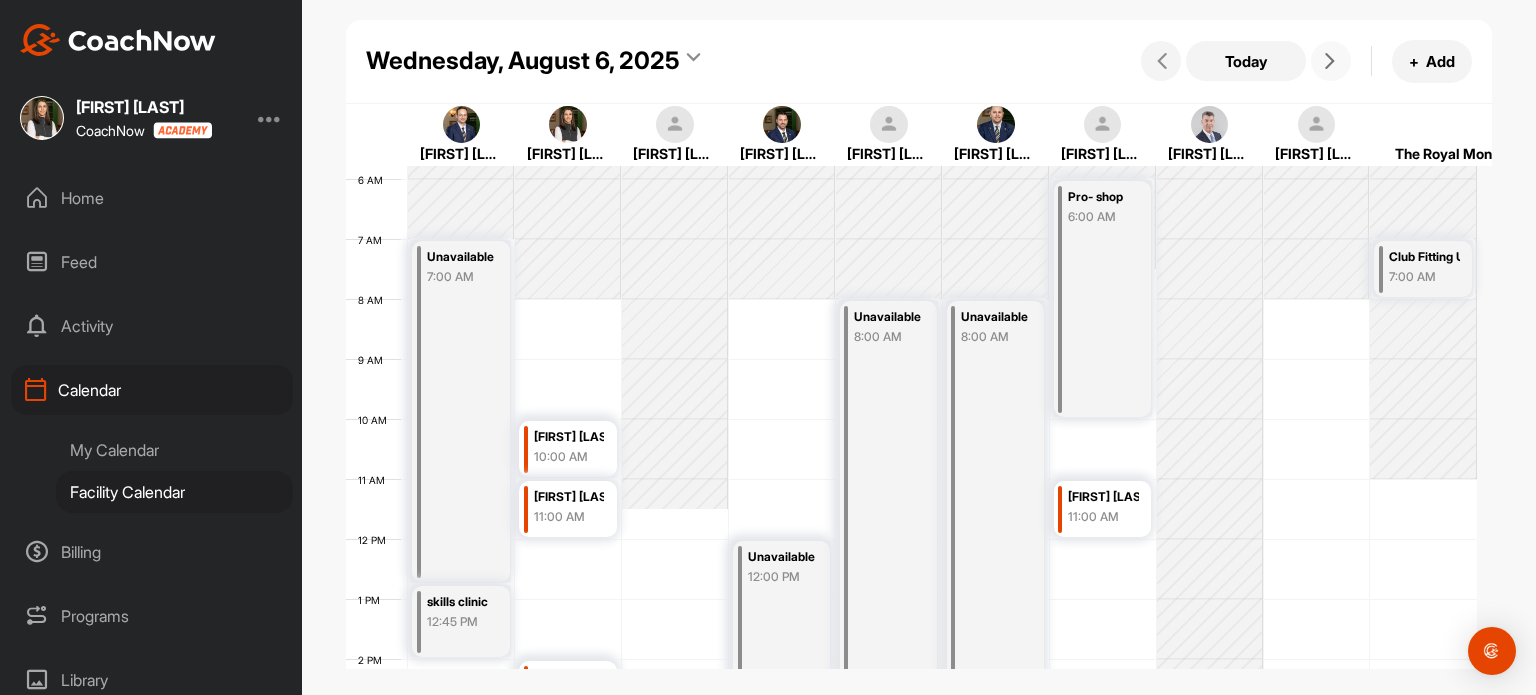 click at bounding box center [1330, 61] 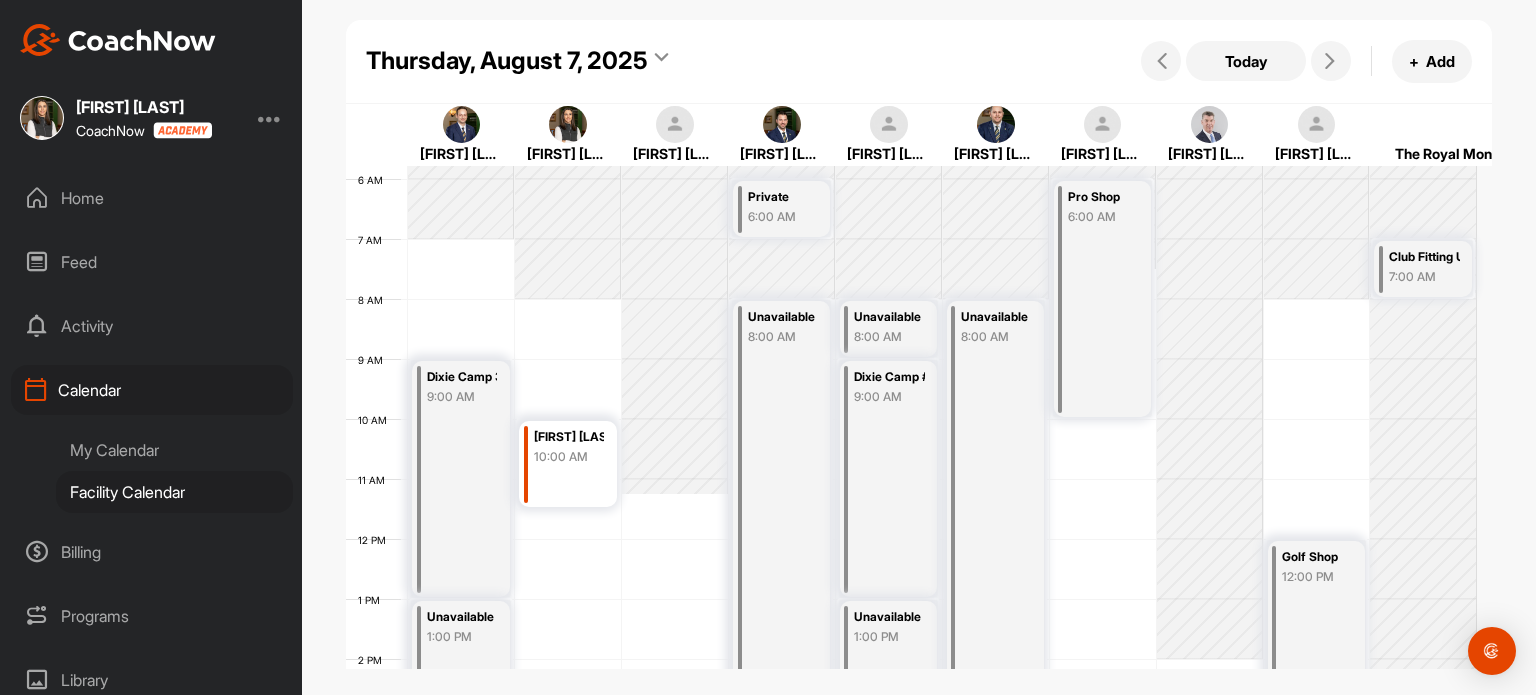 click on "My Calendar" at bounding box center (174, 450) 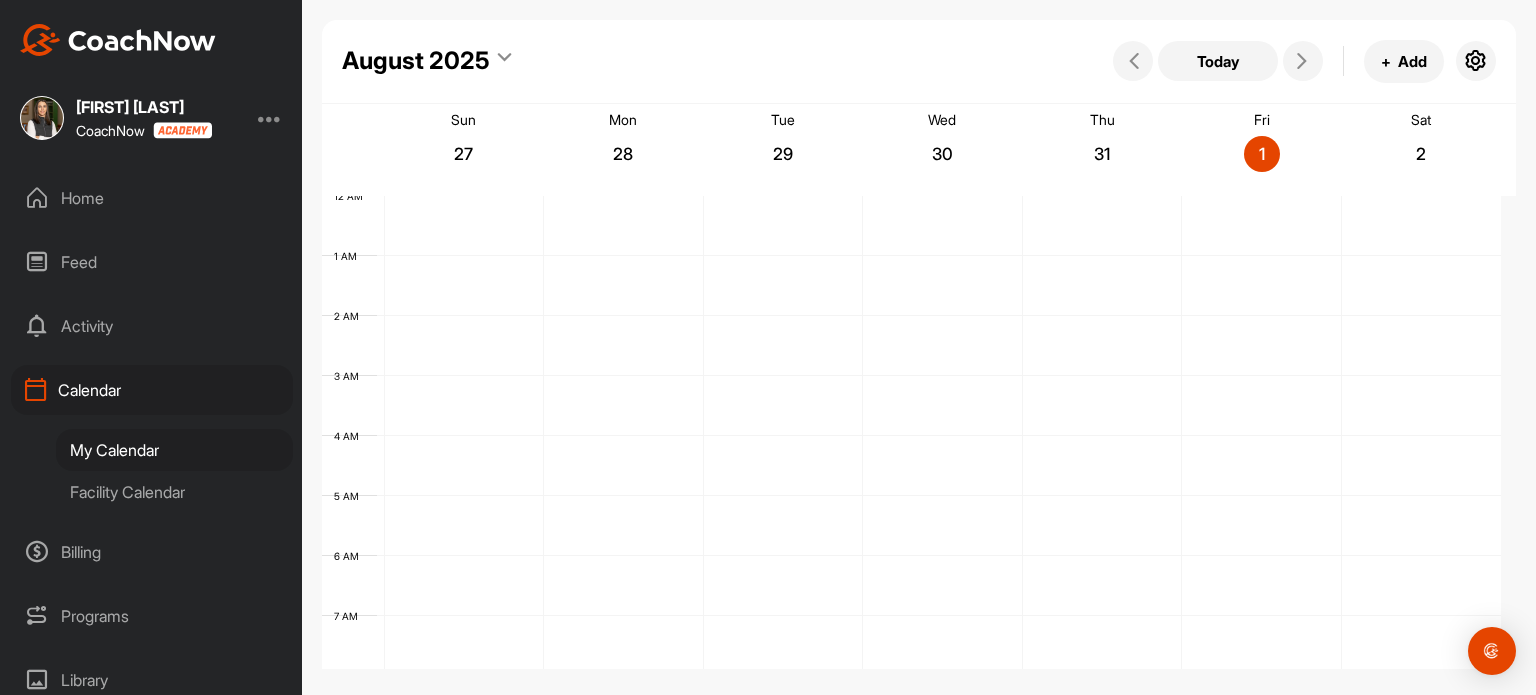 scroll, scrollTop: 347, scrollLeft: 0, axis: vertical 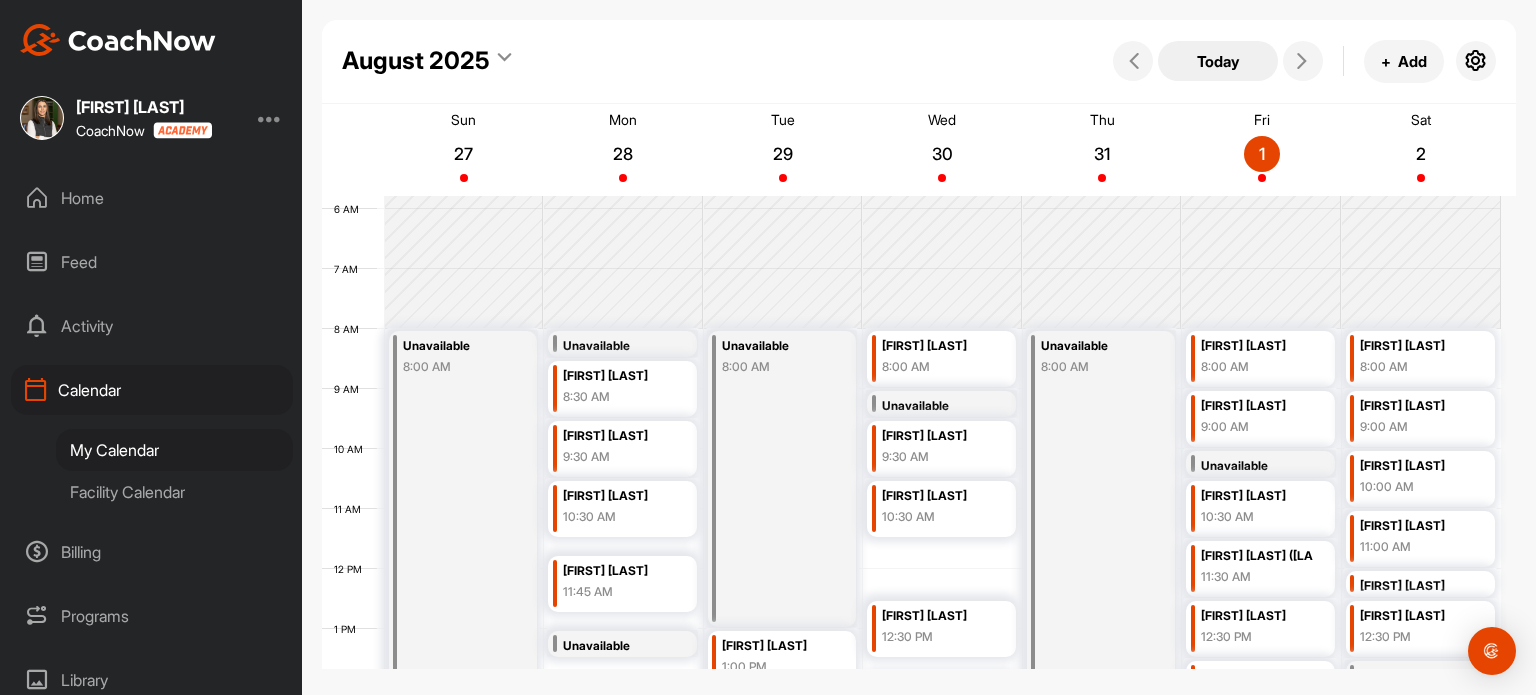 click on "Today" at bounding box center [1218, 61] 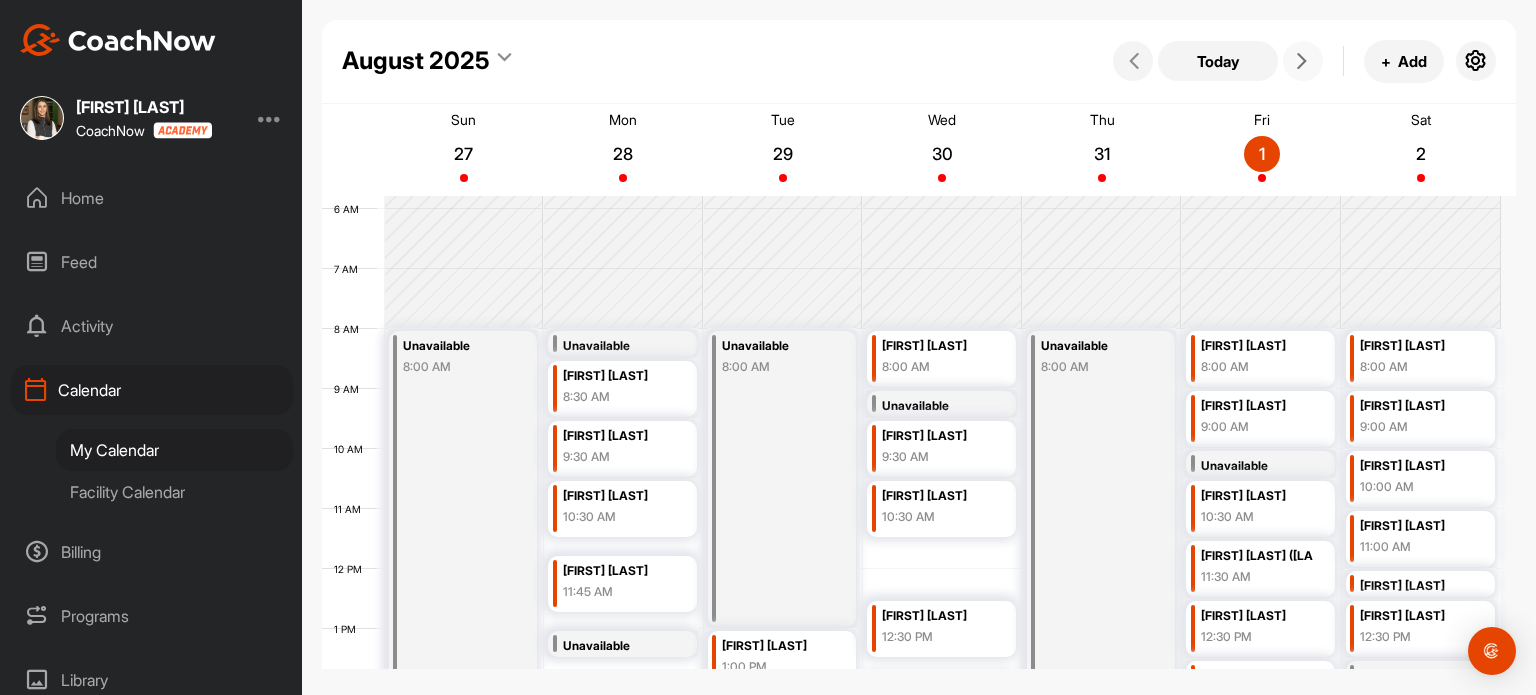 click at bounding box center [1303, 61] 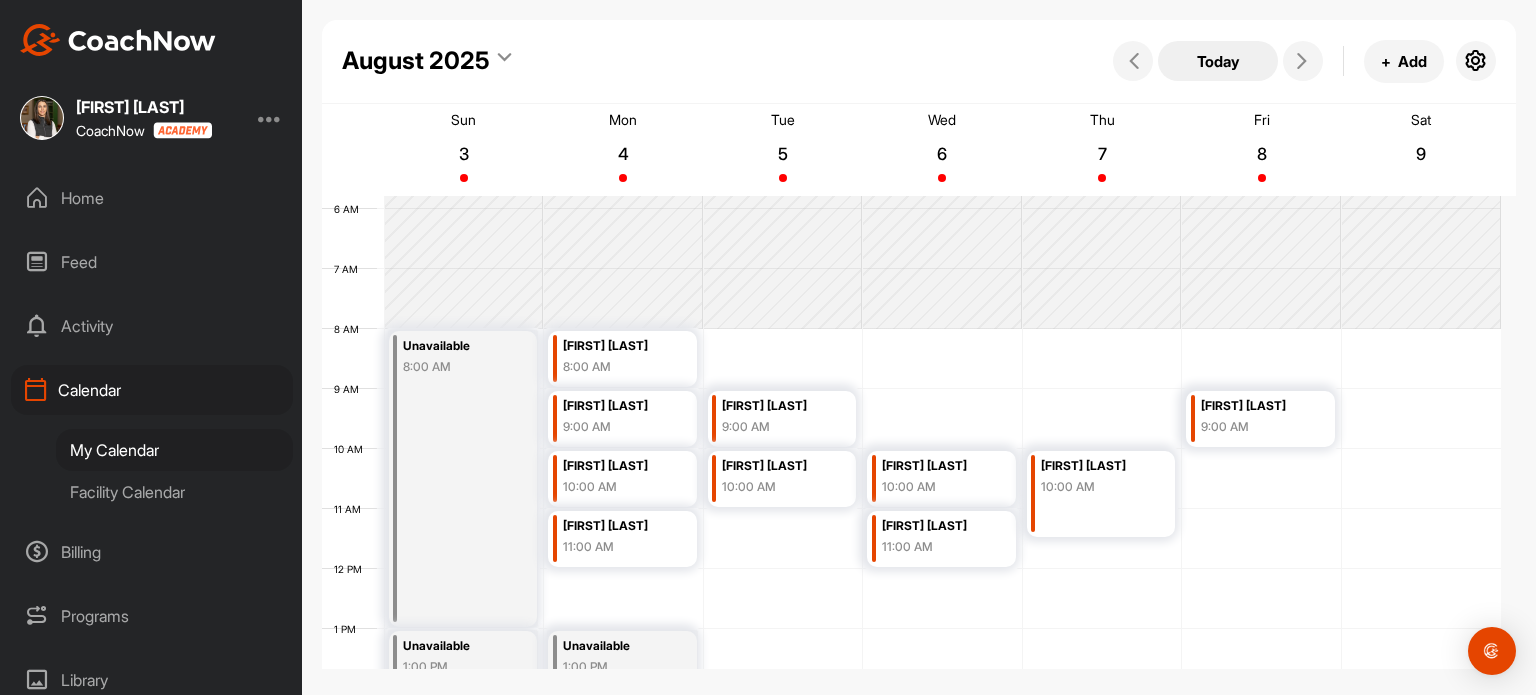 click on "Today" at bounding box center [1218, 61] 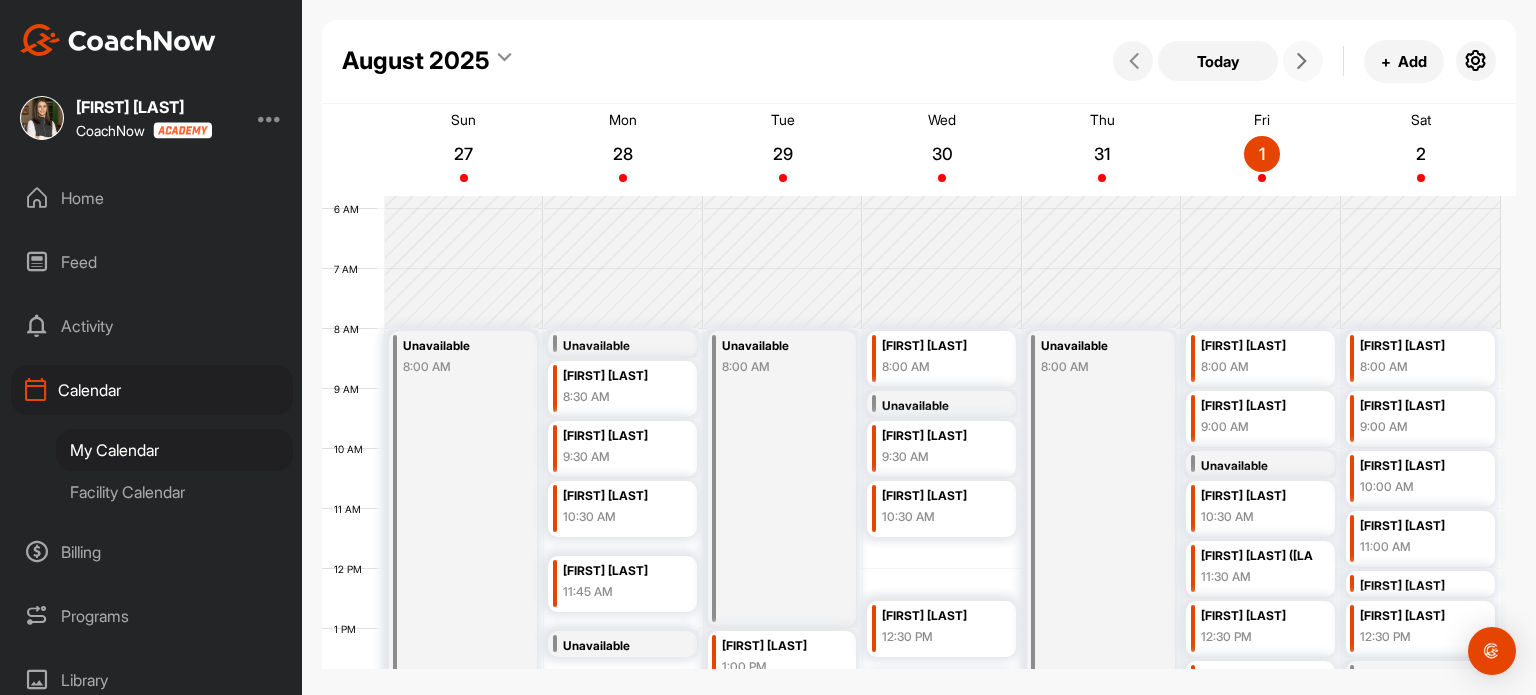click at bounding box center (1303, 61) 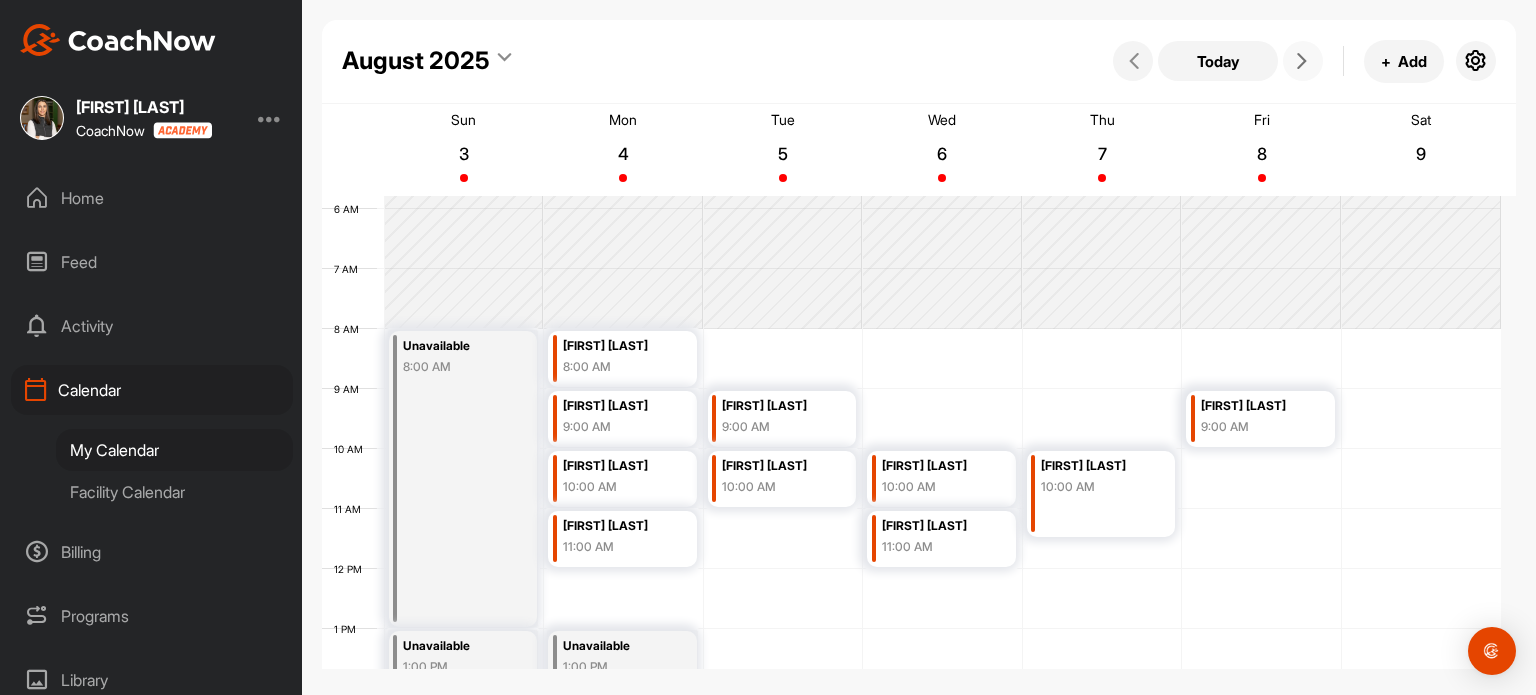 click at bounding box center [1303, 61] 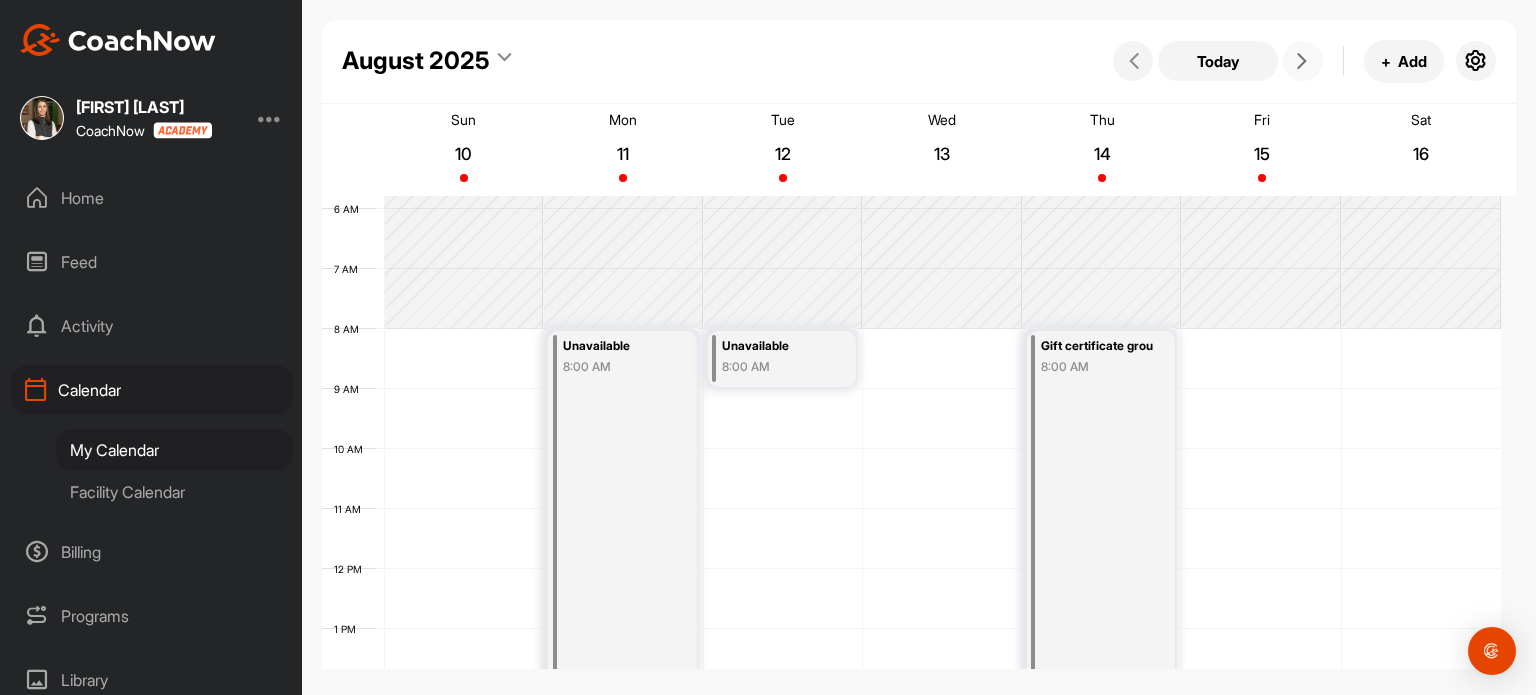 click at bounding box center (1302, 61) 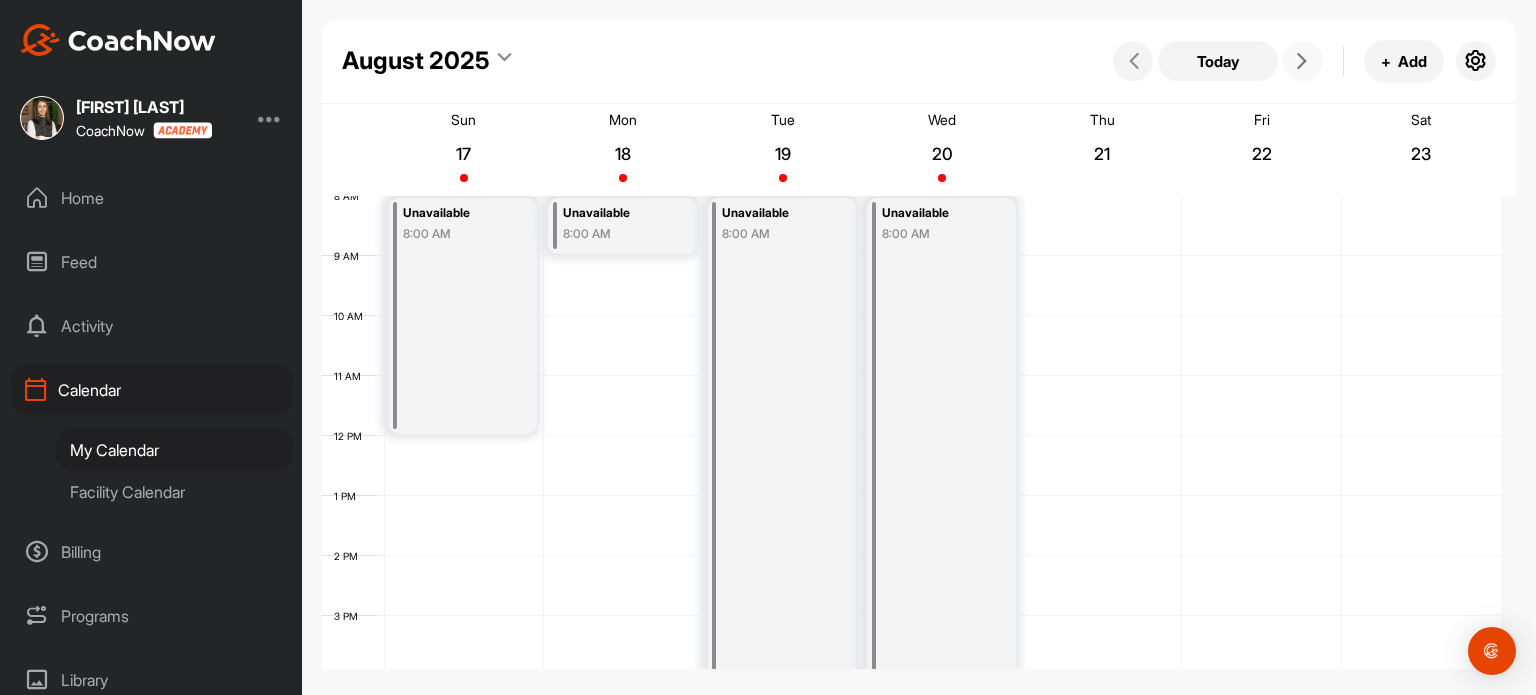 scroll, scrollTop: 447, scrollLeft: 0, axis: vertical 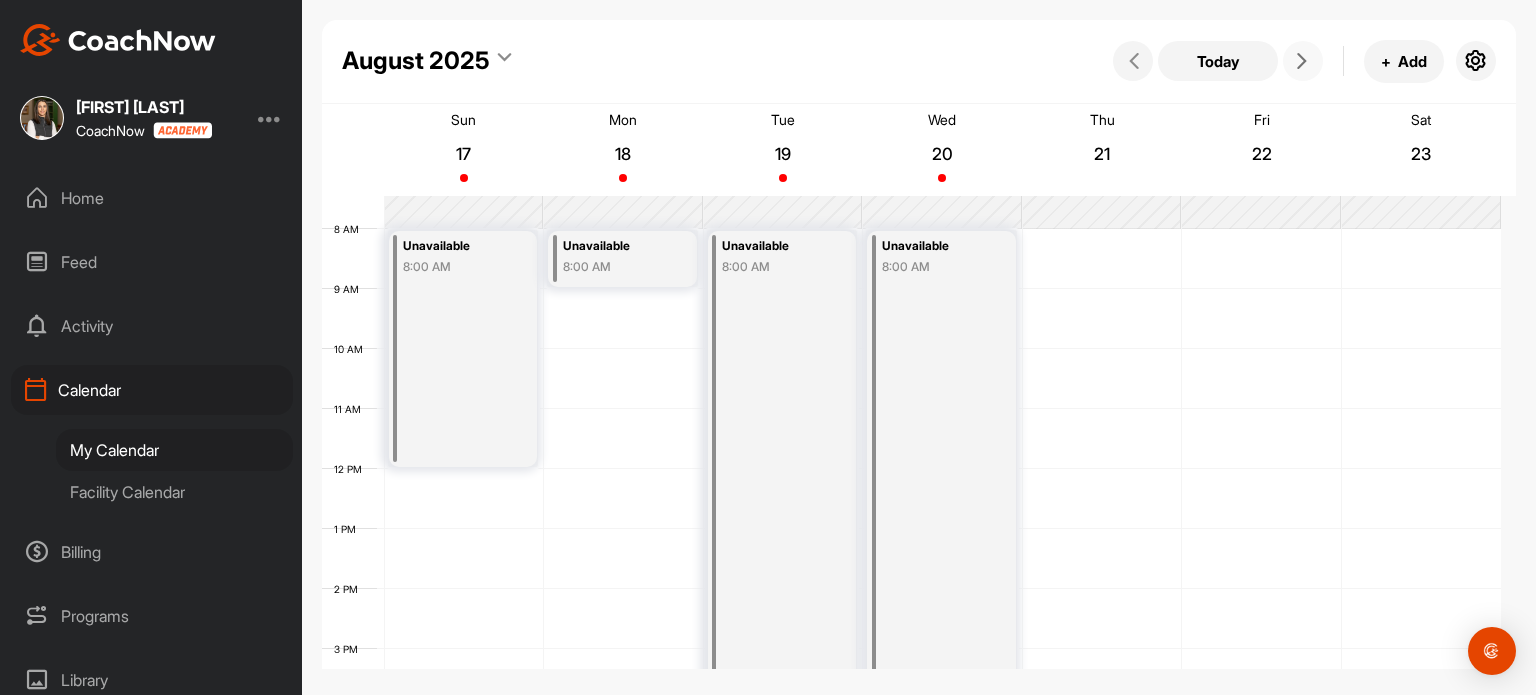 click on "Unavailable 8:00 AM" at bounding box center (463, 349) 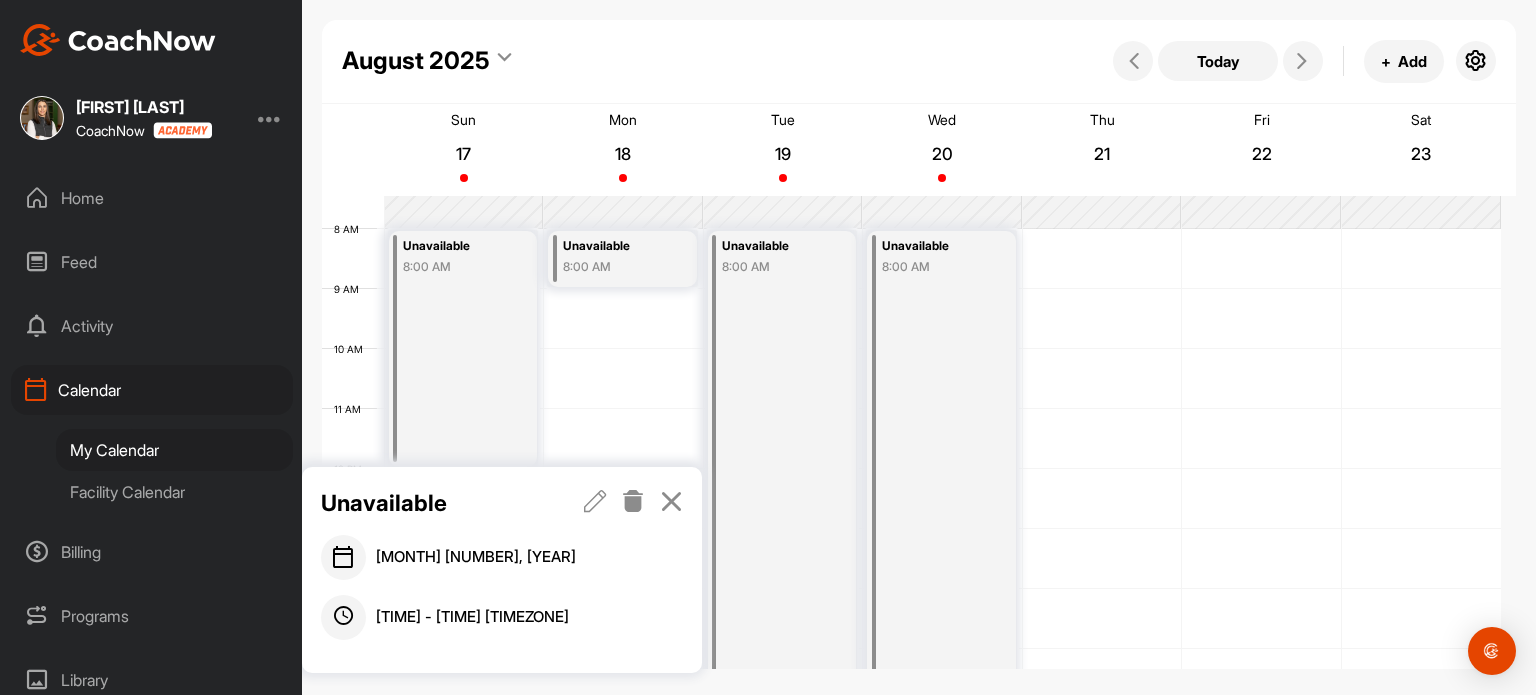 click at bounding box center [633, 501] 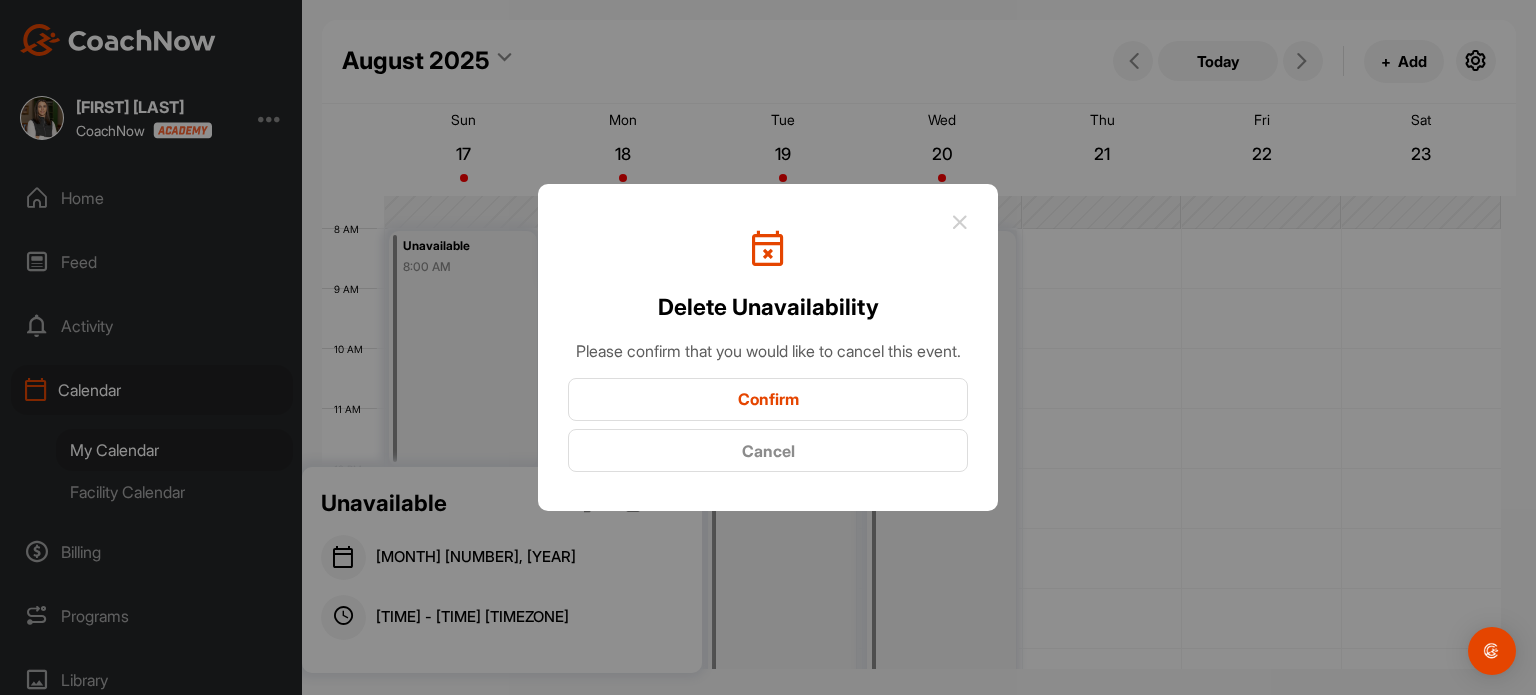 click on "Confirm" at bounding box center (768, 399) 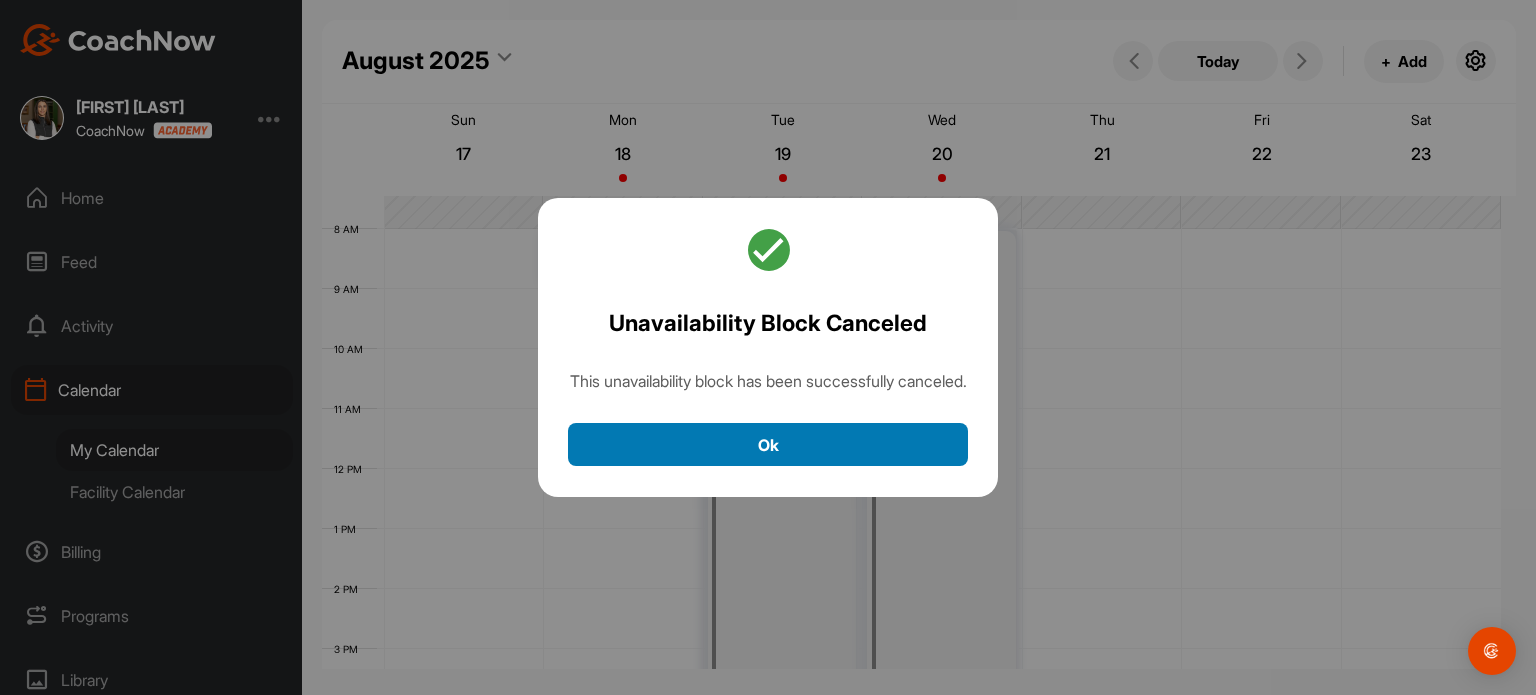 click on "Ok" at bounding box center (768, 444) 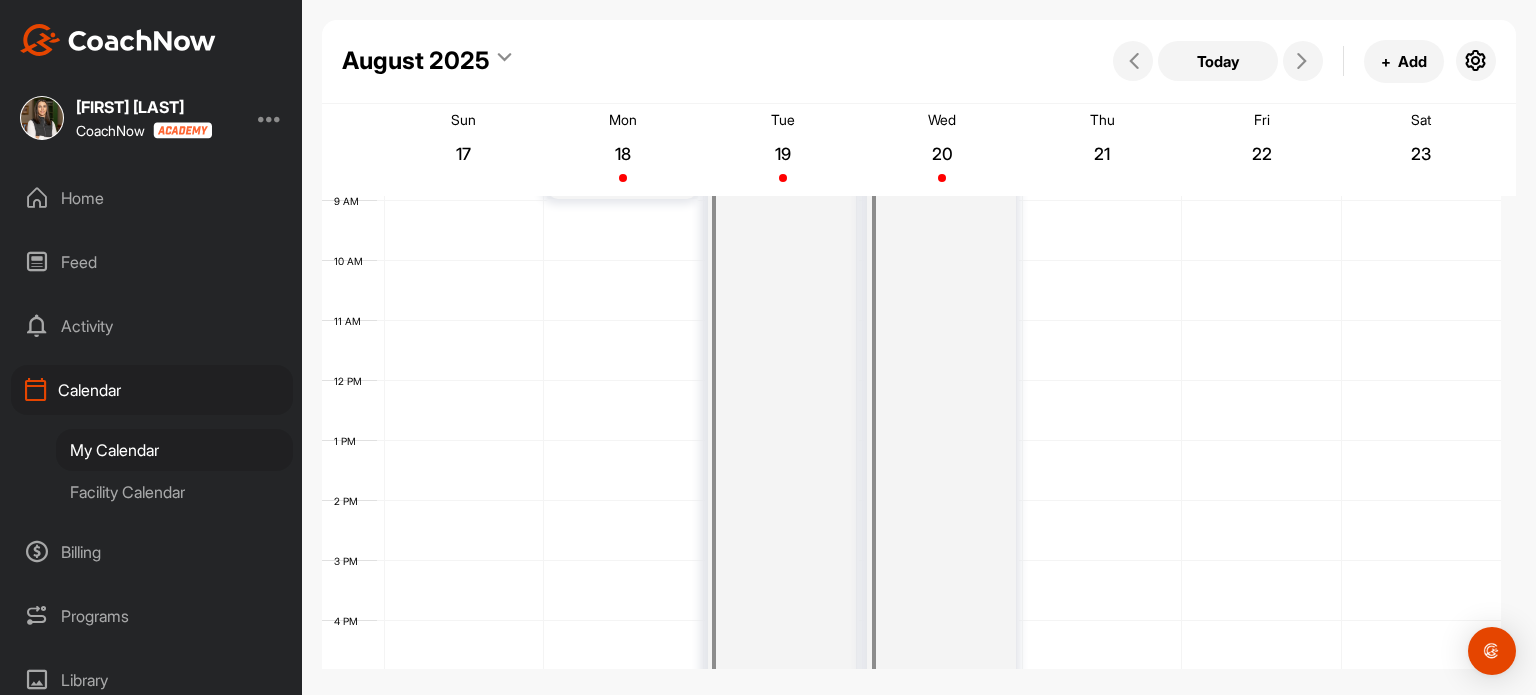 scroll, scrollTop: 547, scrollLeft: 0, axis: vertical 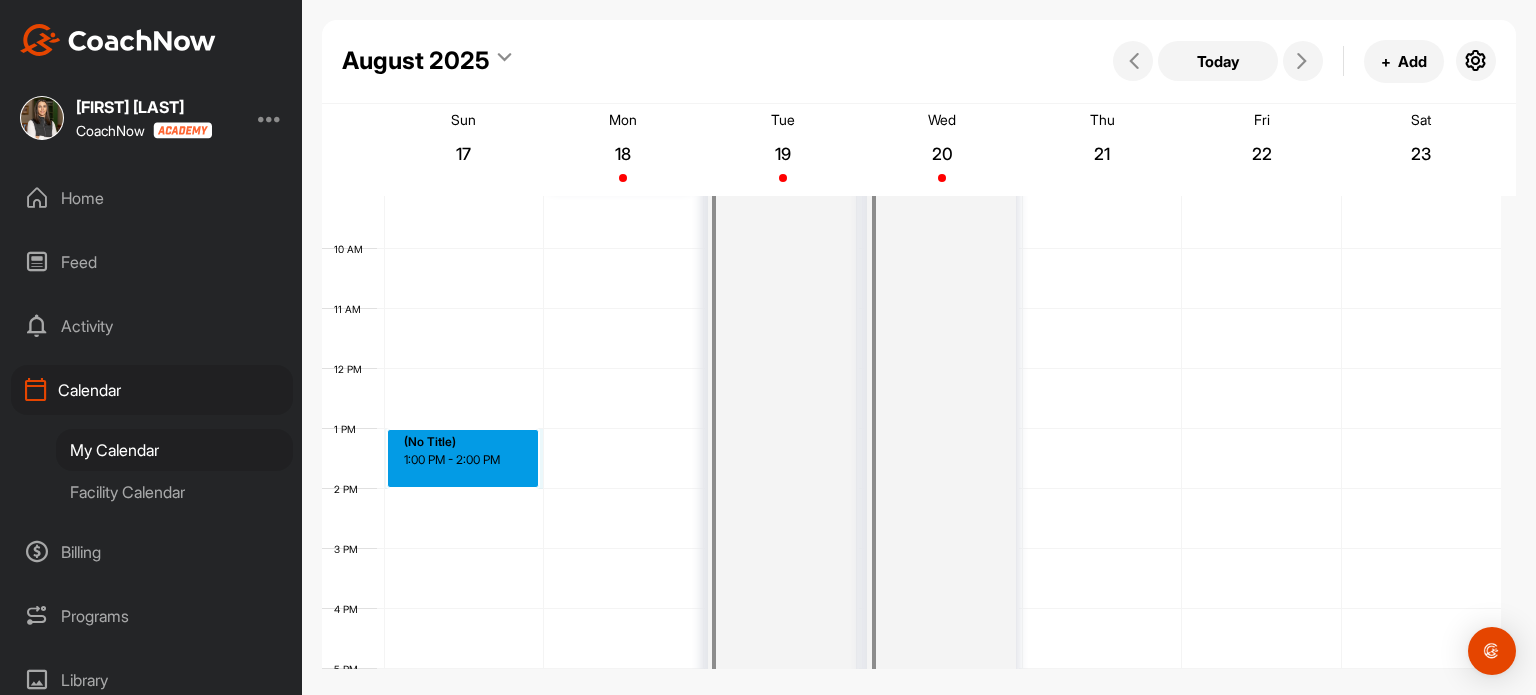 click on "[TIME] [TIME] [TIME] [TIME] [TIME] [TIME] [TIME] [TIME] [TIME] [TIME] [TIME] [TIME] [TIME] [TIME] [TIME] [TIME] [TIME] [TIME] [TIME] [TIME] [TIME] [TIME] [TIME] [TIME] (No Title) [TIME] - [TIME] Unavailable [TIME] Unavailable [TIME] Unavailable [TIME] Unavailable [TIME]" at bounding box center [911, 369] 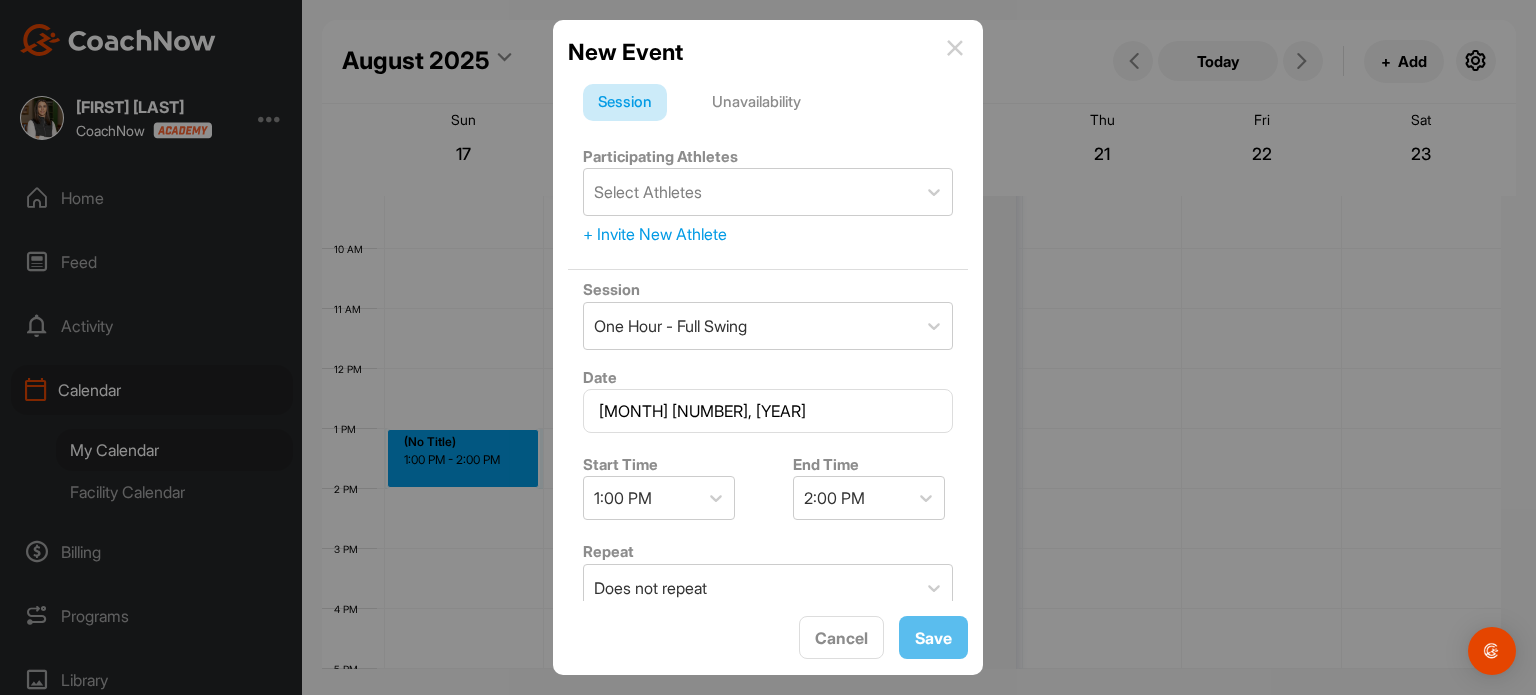 click on "Unavailability" at bounding box center (756, 103) 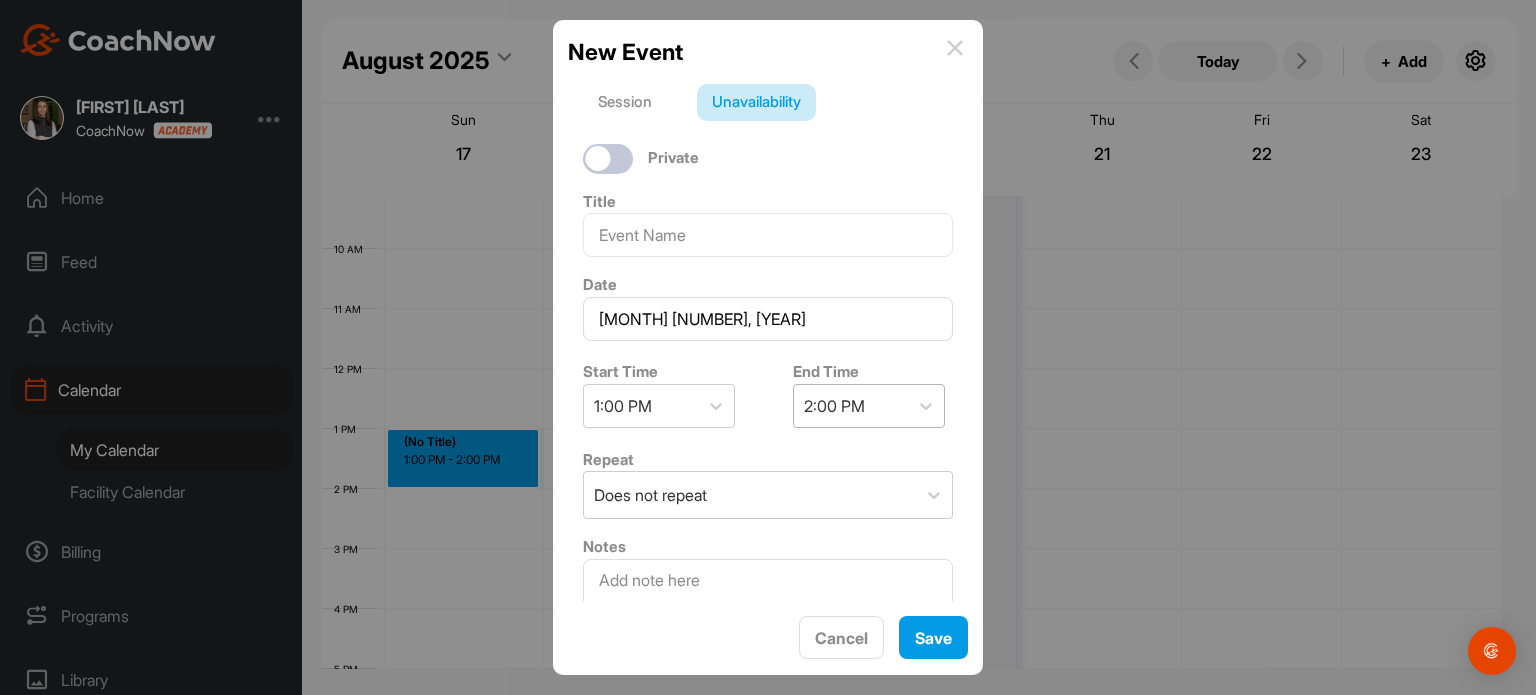 click on "2:00 PM" at bounding box center [834, 406] 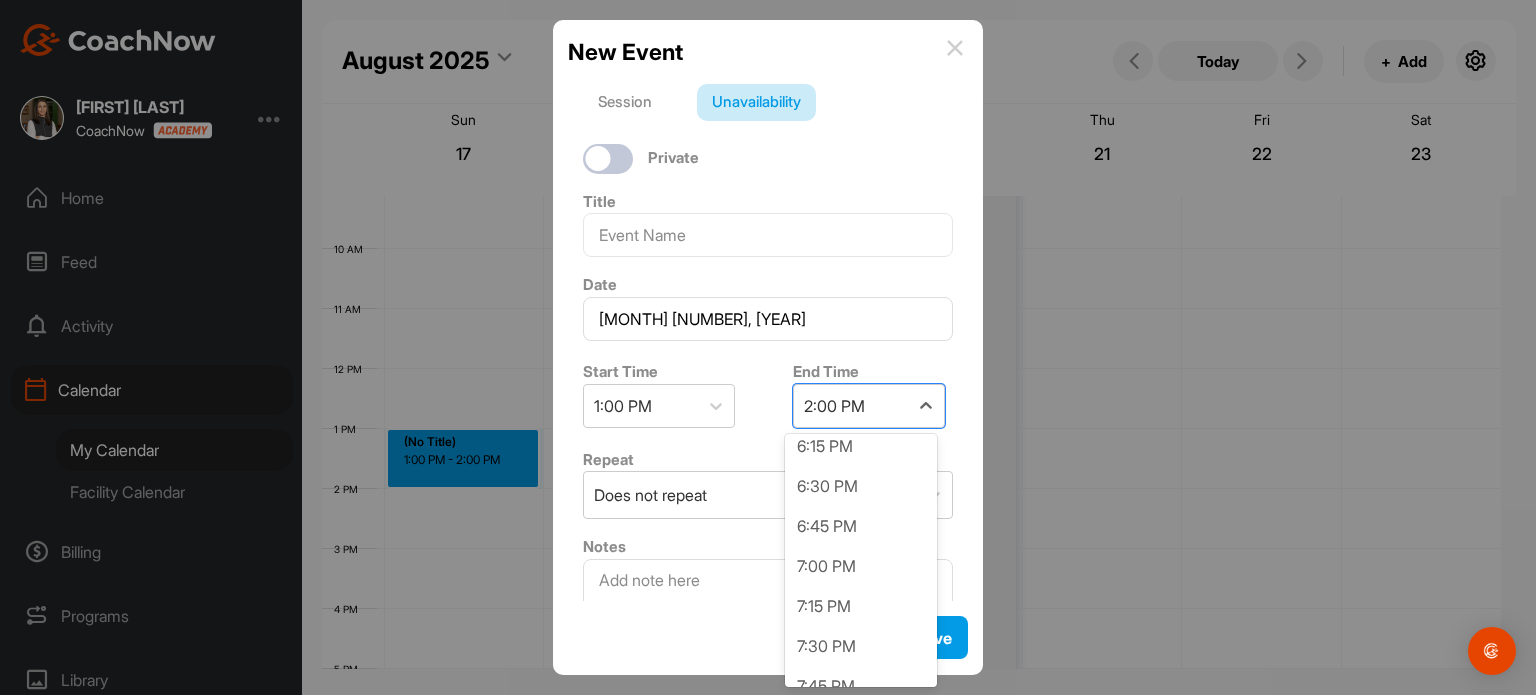 scroll, scrollTop: 800, scrollLeft: 0, axis: vertical 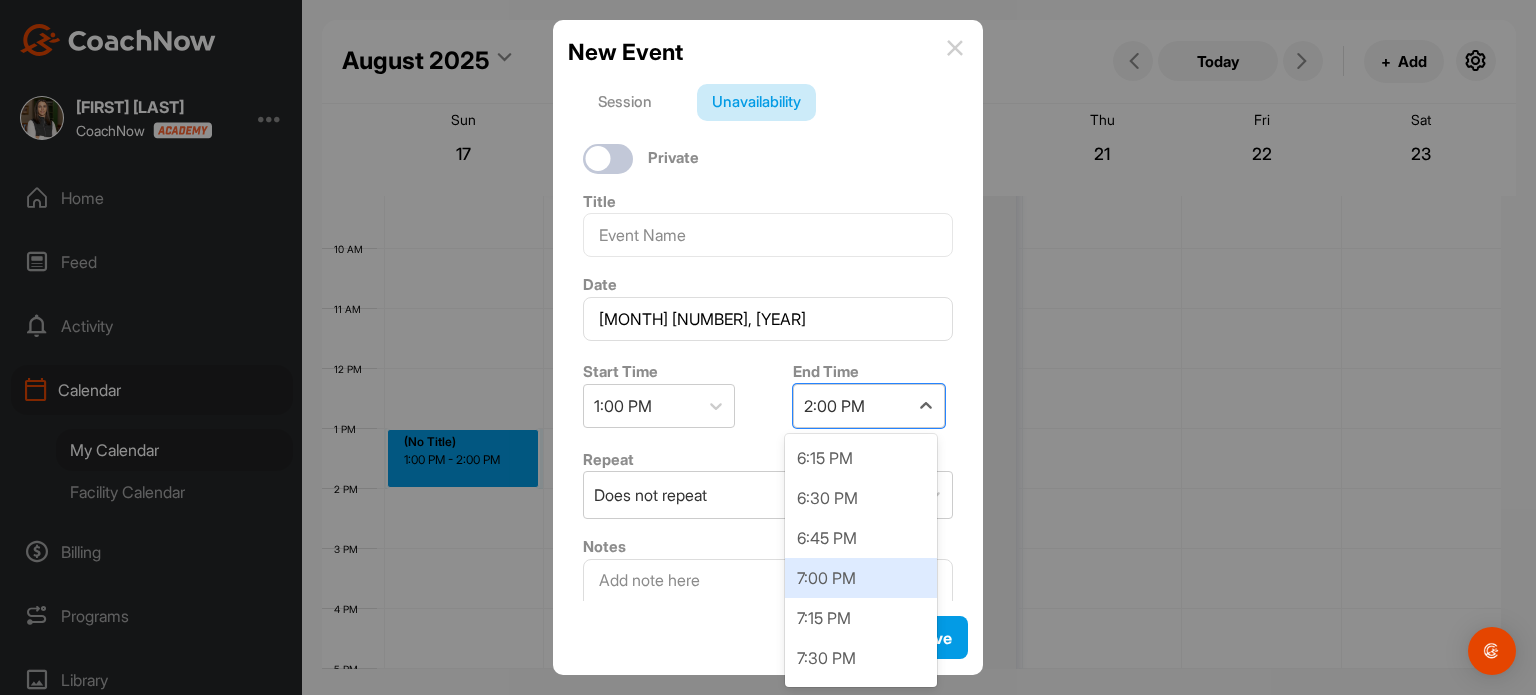 click on "7:00 PM" at bounding box center (861, 578) 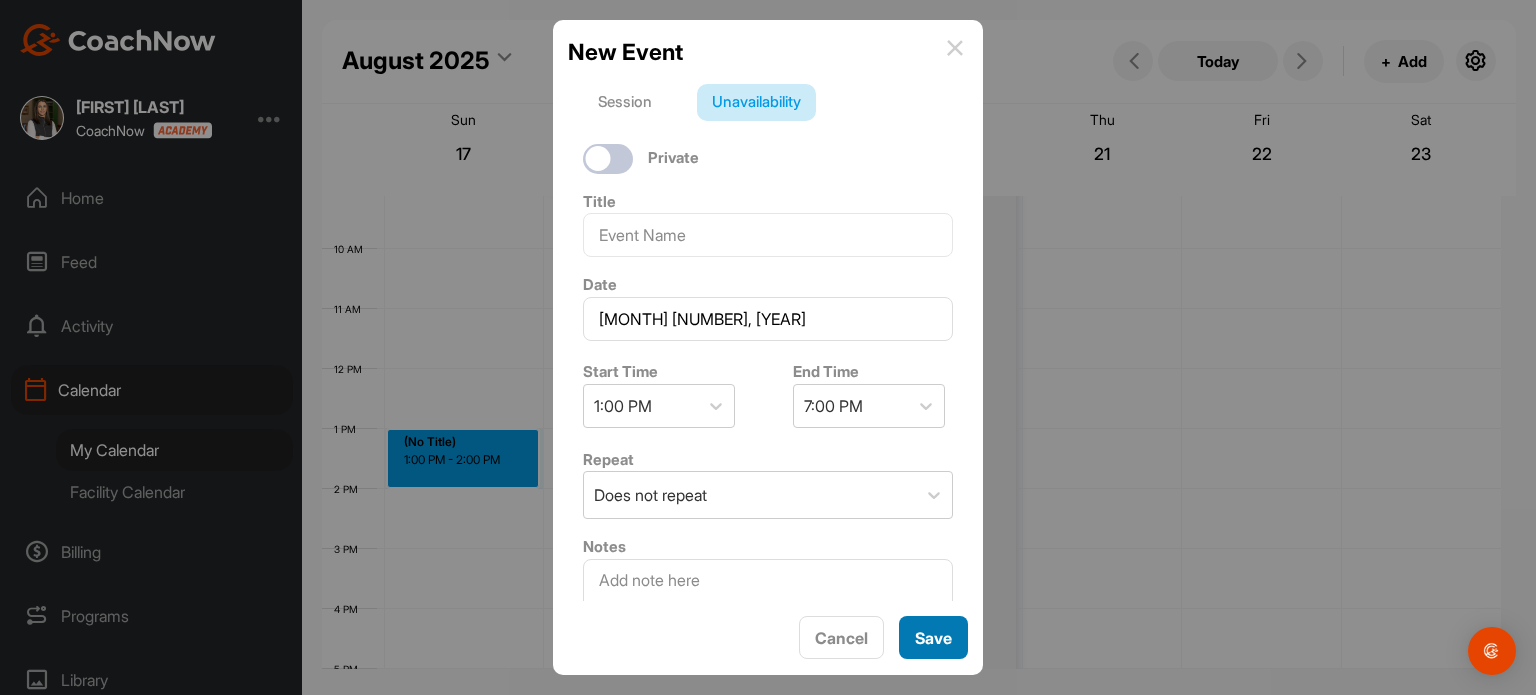 click on "Save" at bounding box center (933, 637) 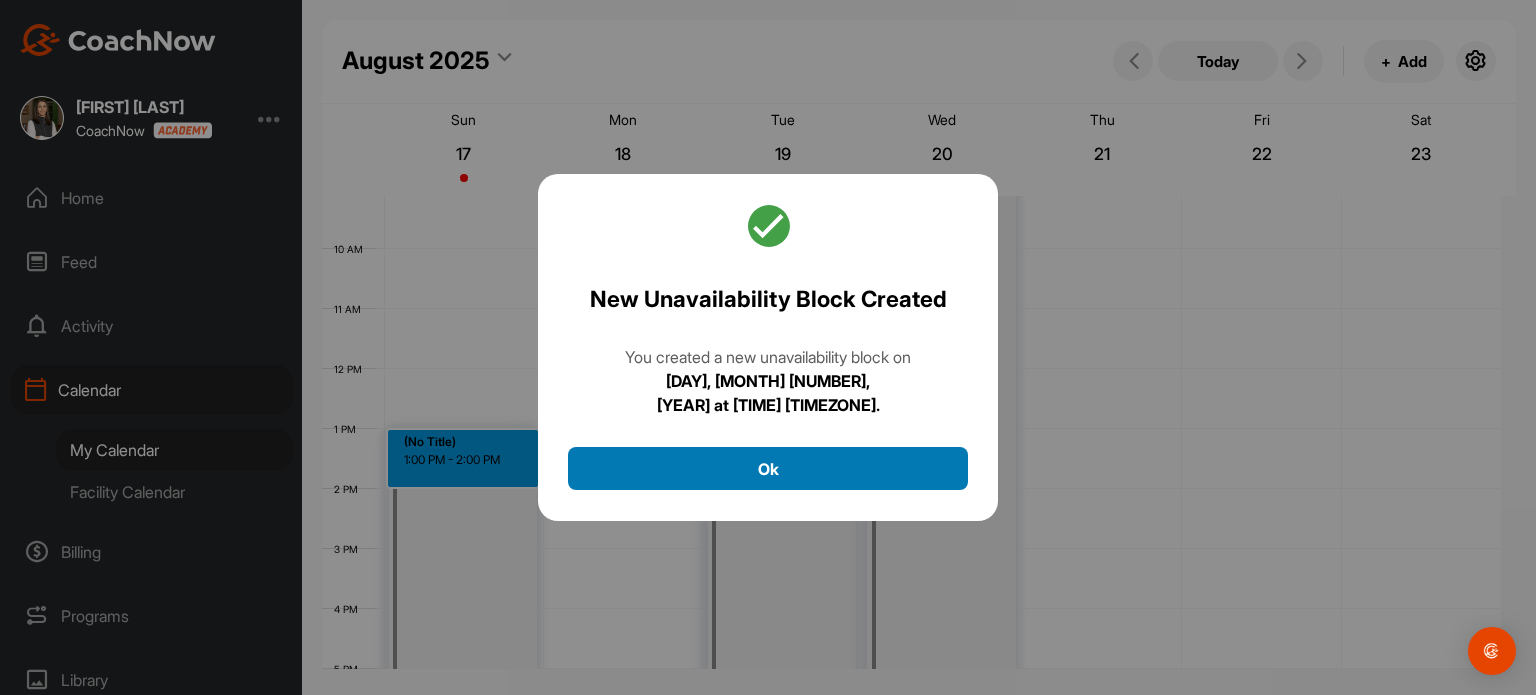 click on "Ok" at bounding box center (768, 468) 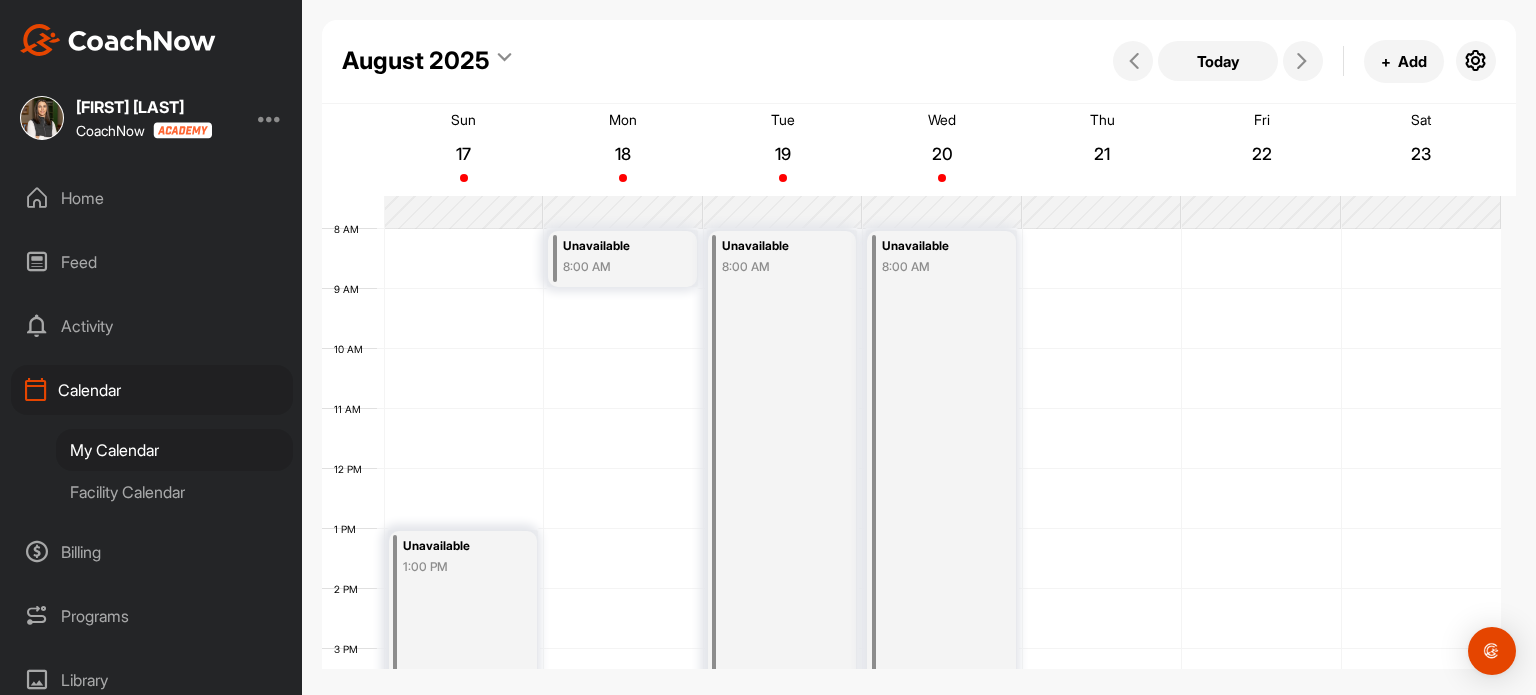 scroll, scrollTop: 547, scrollLeft: 0, axis: vertical 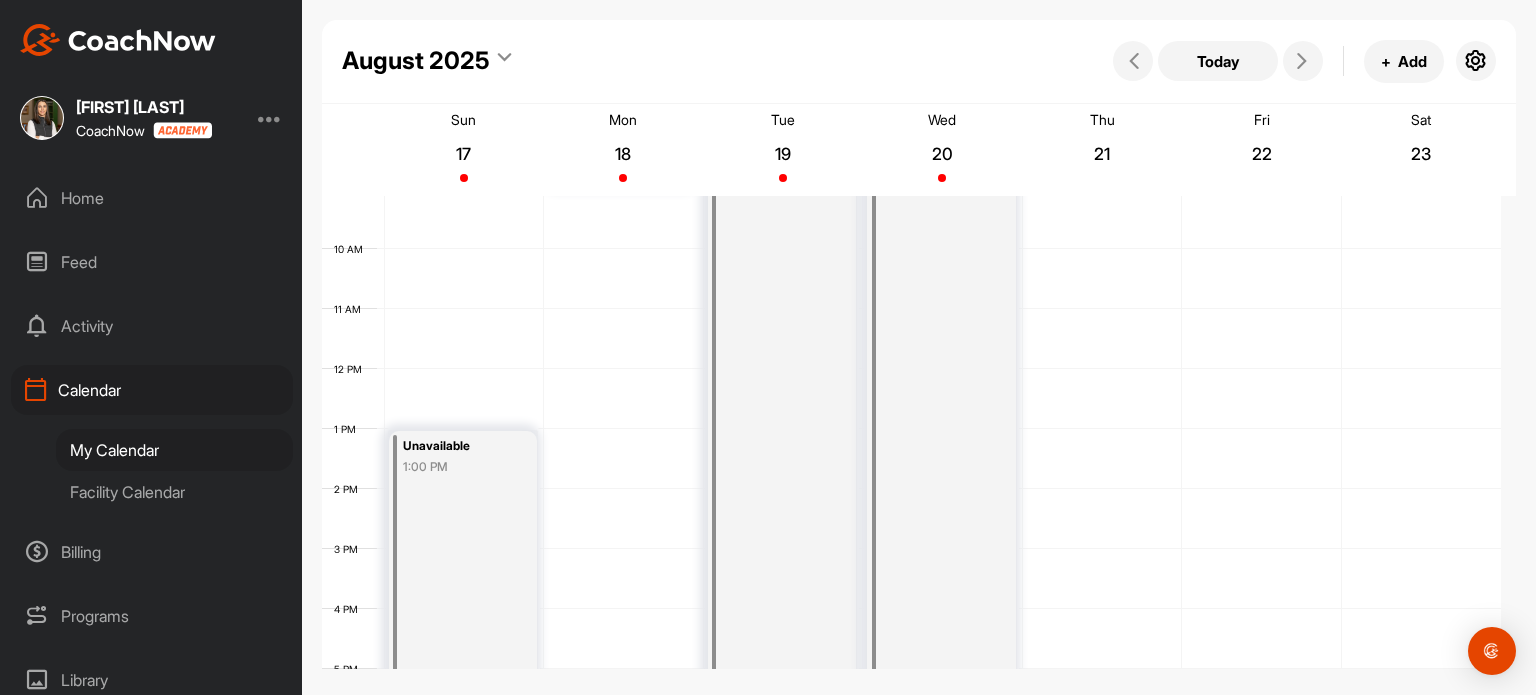 click on "Facility Calendar" at bounding box center (174, 492) 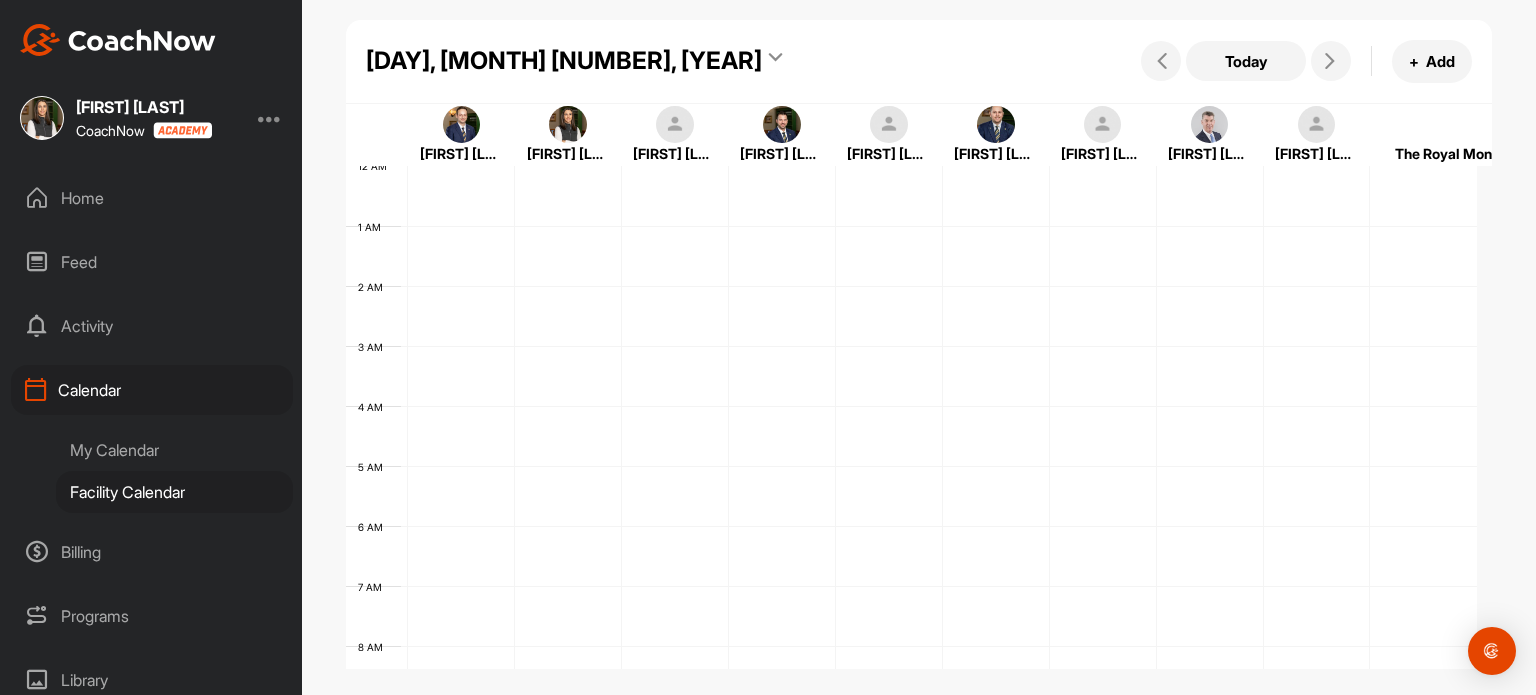 scroll, scrollTop: 0, scrollLeft: 0, axis: both 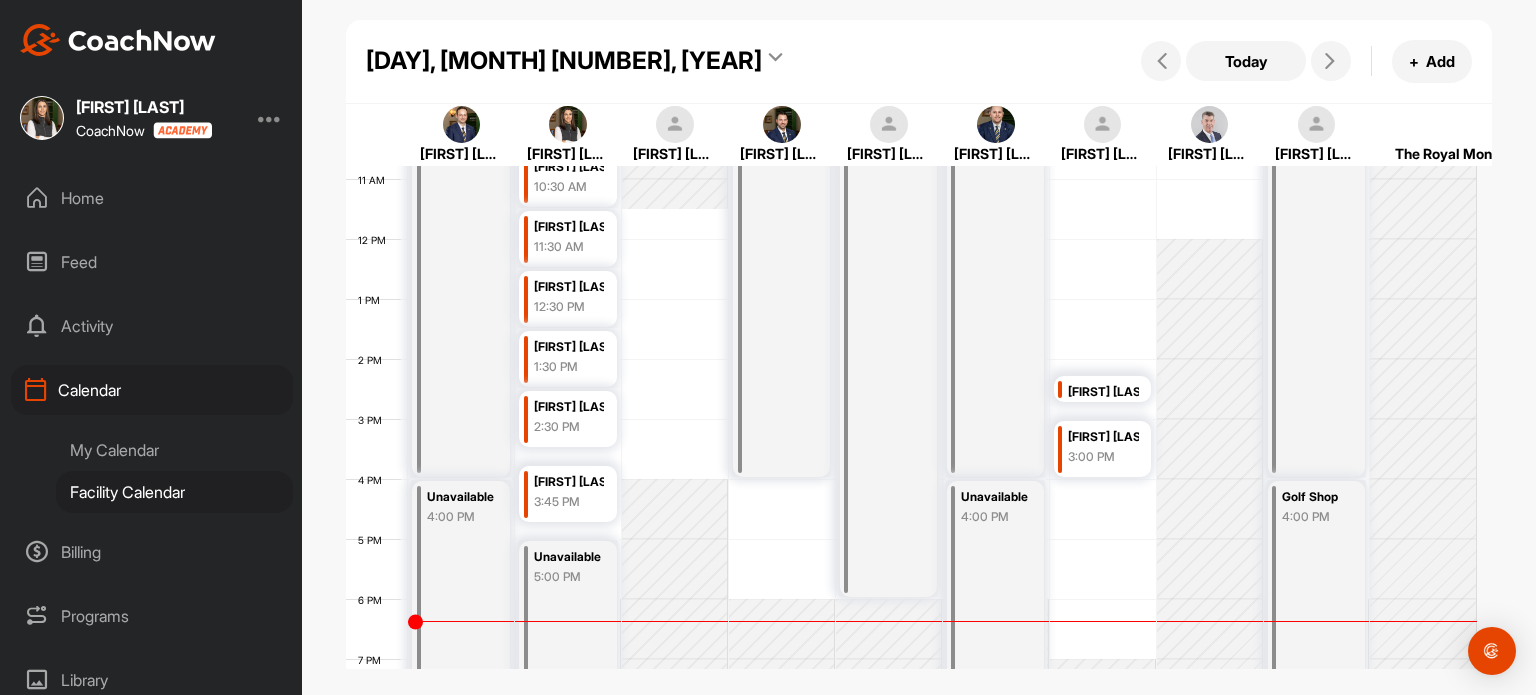 click on "My Calendar" at bounding box center (174, 450) 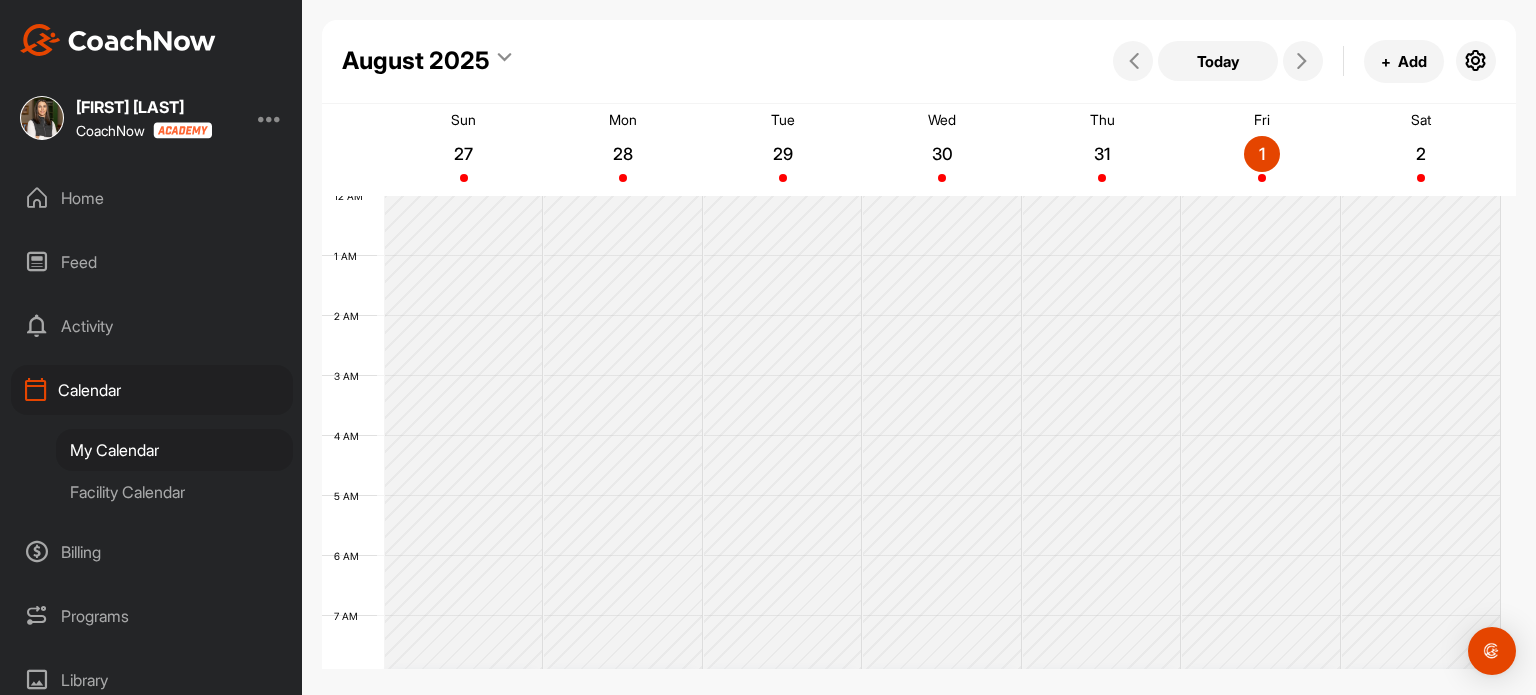 scroll, scrollTop: 347, scrollLeft: 0, axis: vertical 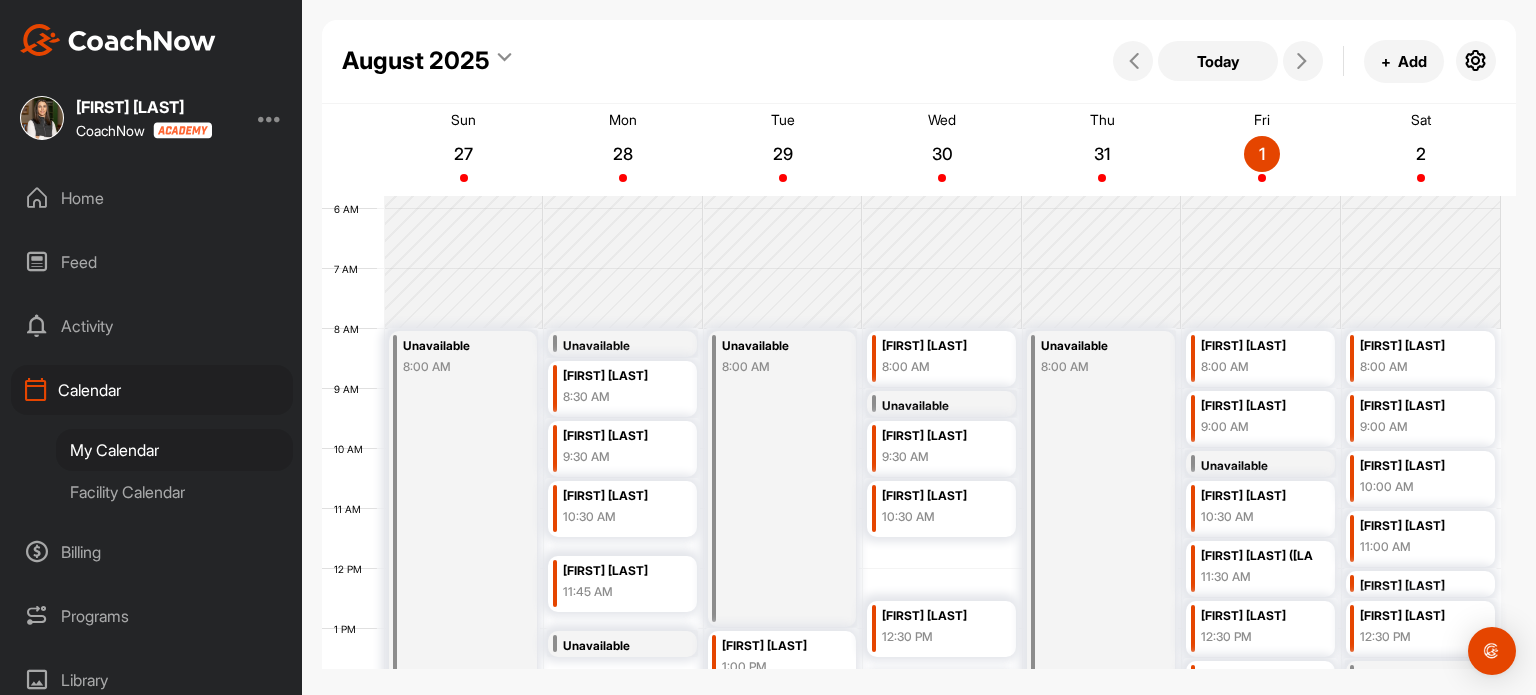 click on "Facility Calendar" at bounding box center [174, 492] 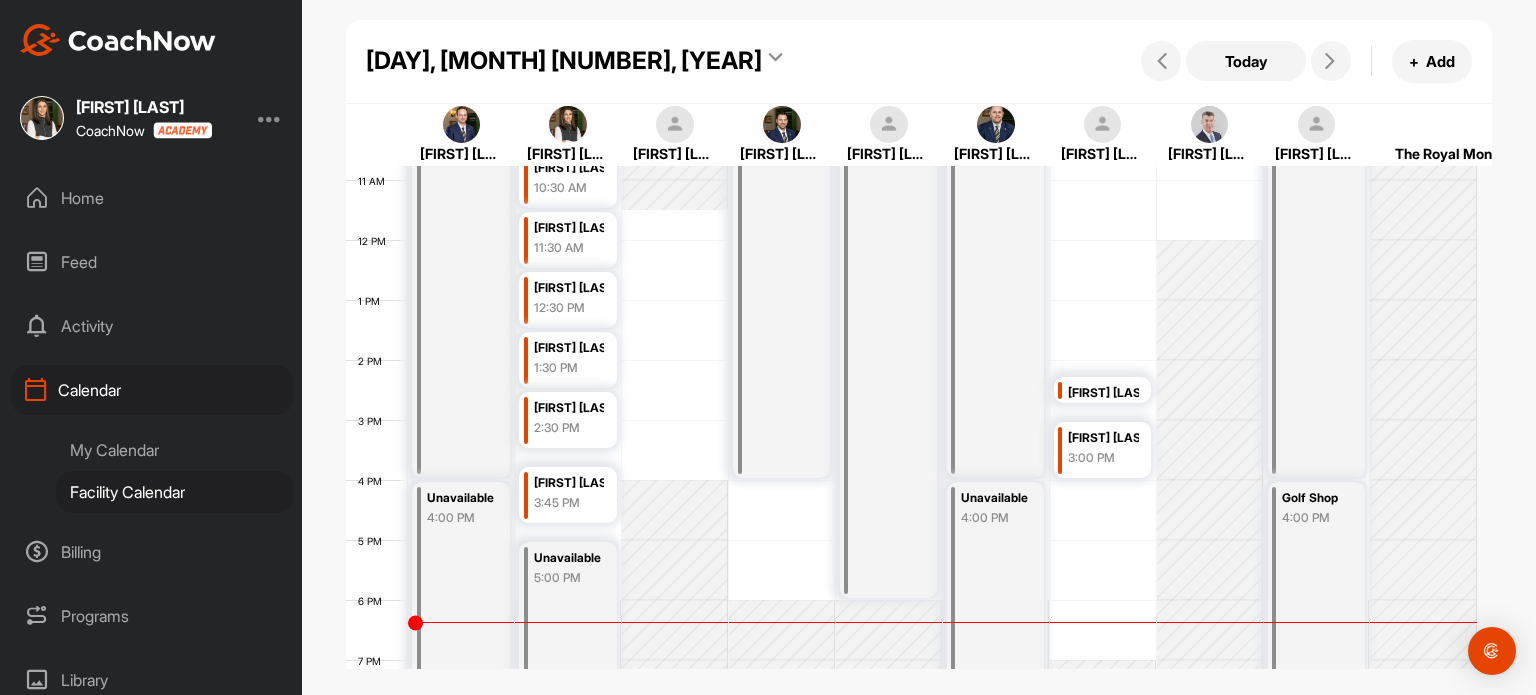 scroll, scrollTop: 647, scrollLeft: 0, axis: vertical 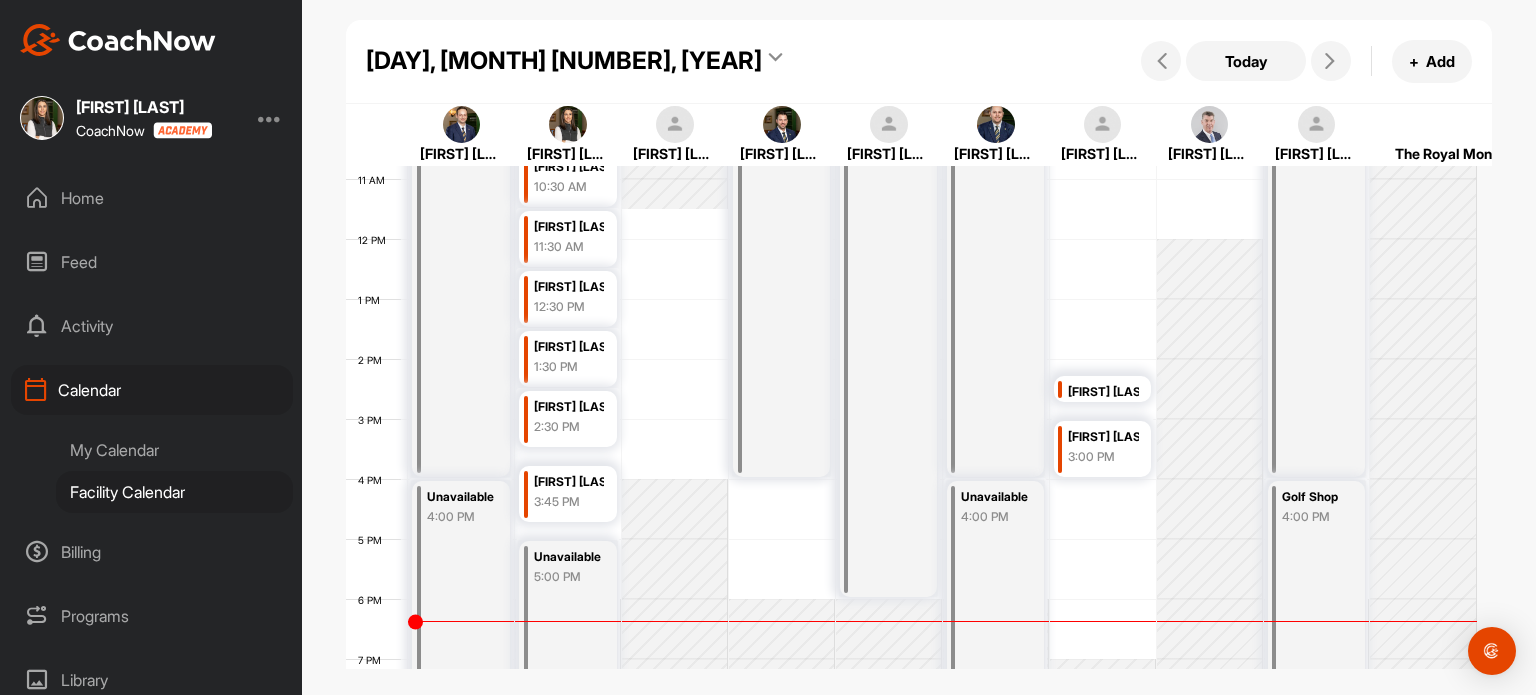 click on "My Calendar" at bounding box center [174, 450] 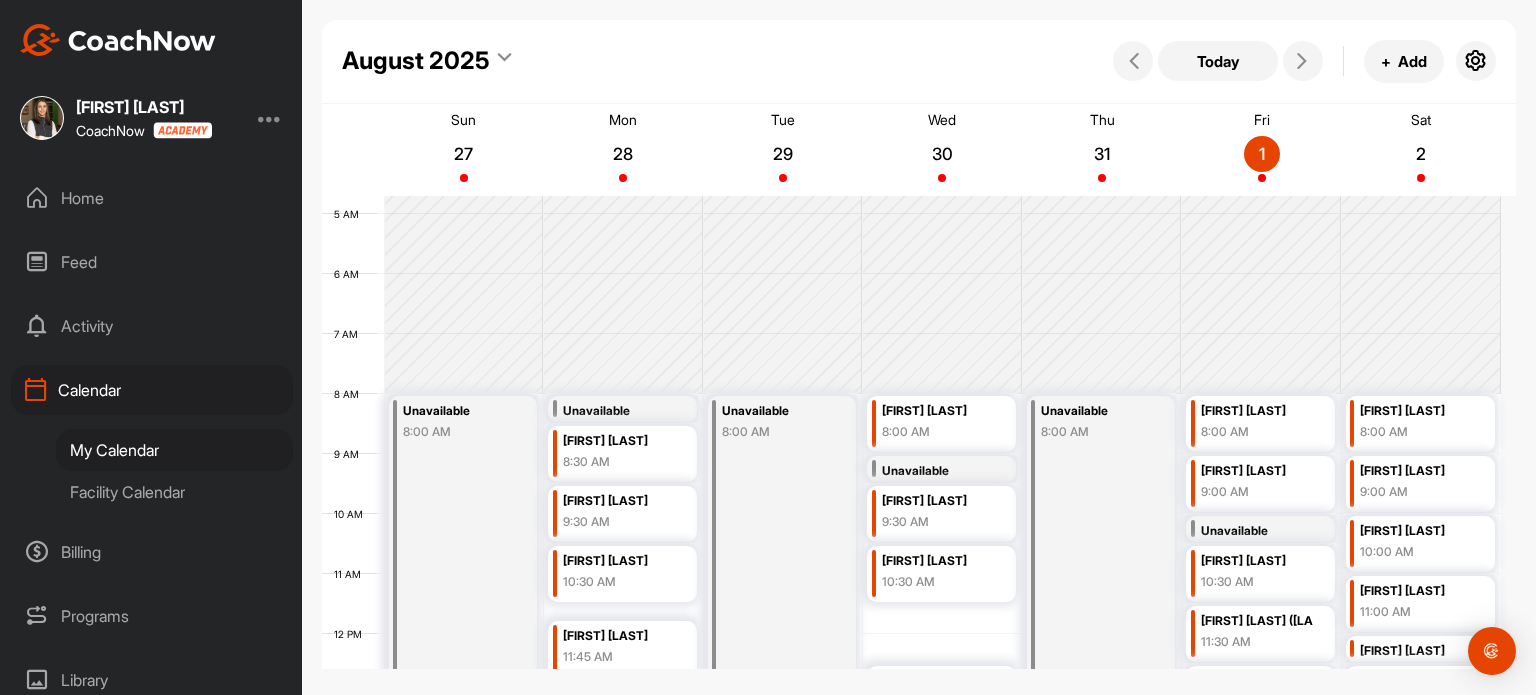 scroll, scrollTop: 247, scrollLeft: 0, axis: vertical 